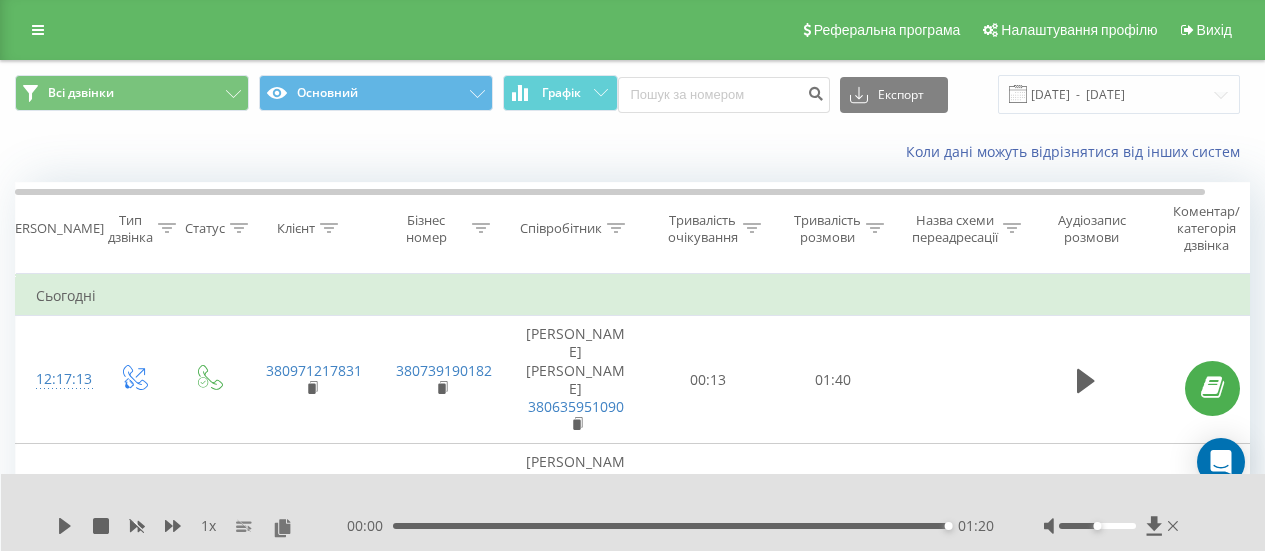 scroll, scrollTop: 1500, scrollLeft: 0, axis: vertical 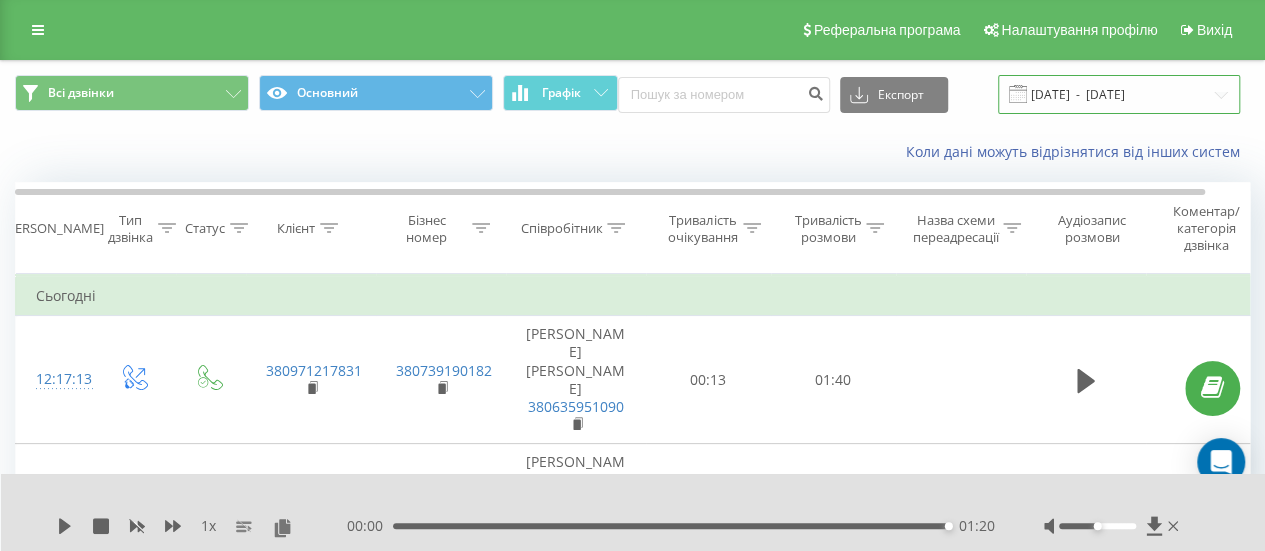 click on "21.07.2025  -  21.07.2025" at bounding box center [1119, 94] 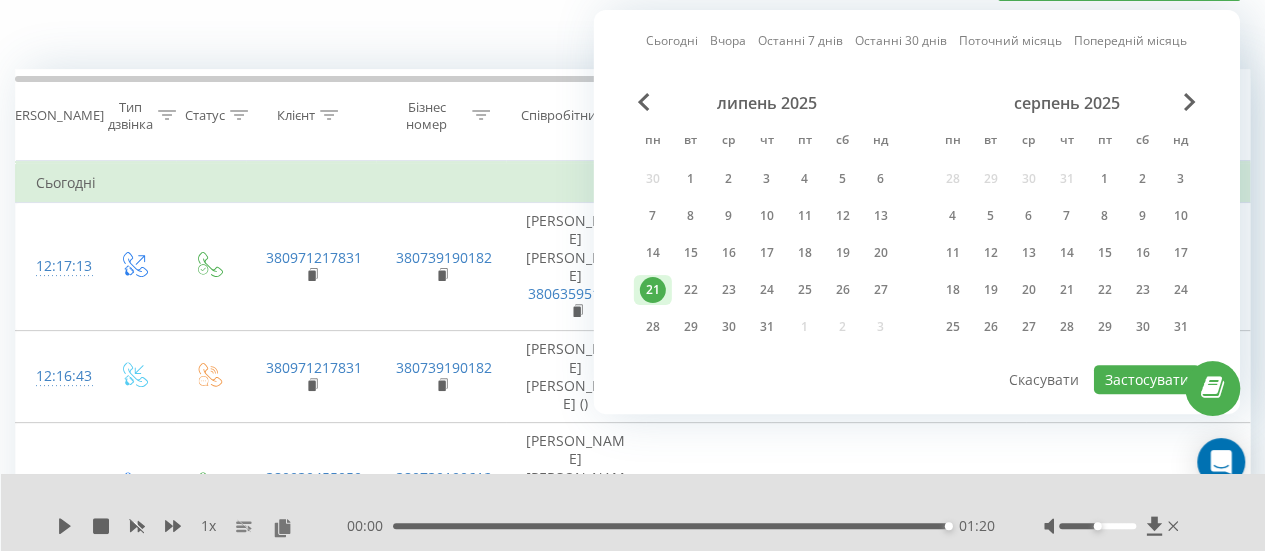 scroll, scrollTop: 200, scrollLeft: 0, axis: vertical 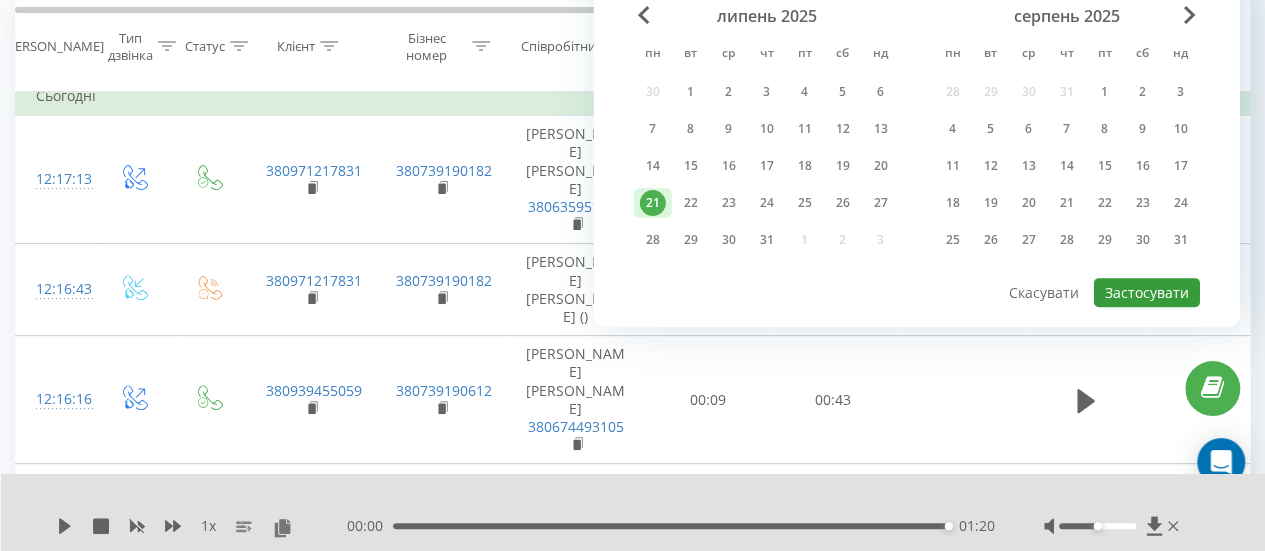 click on "Застосувати" at bounding box center [1147, 292] 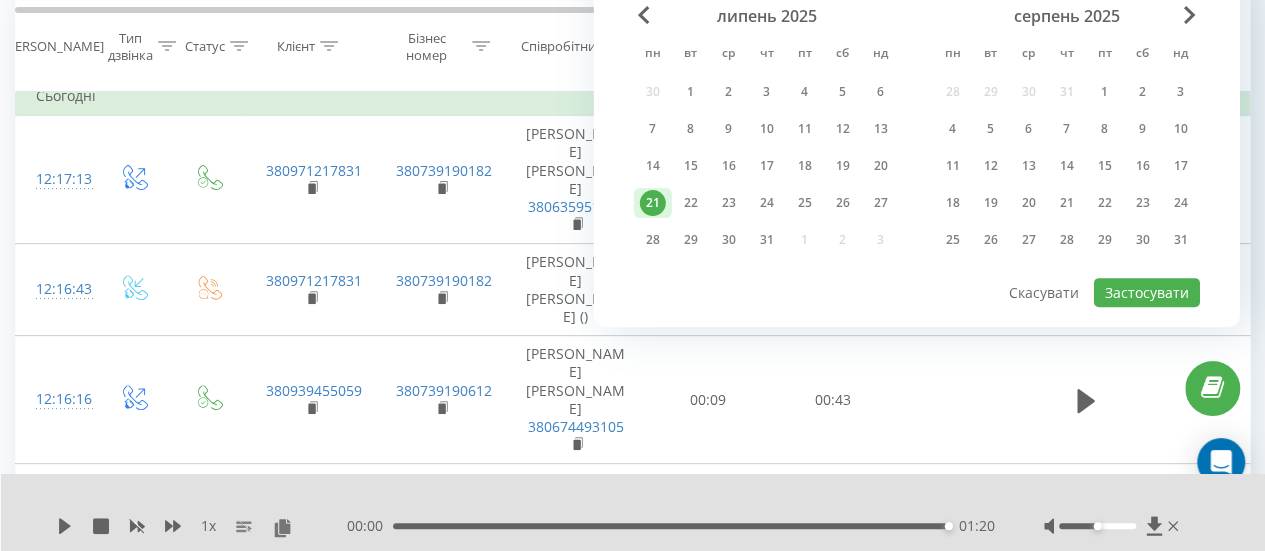 scroll, scrollTop: 0, scrollLeft: 0, axis: both 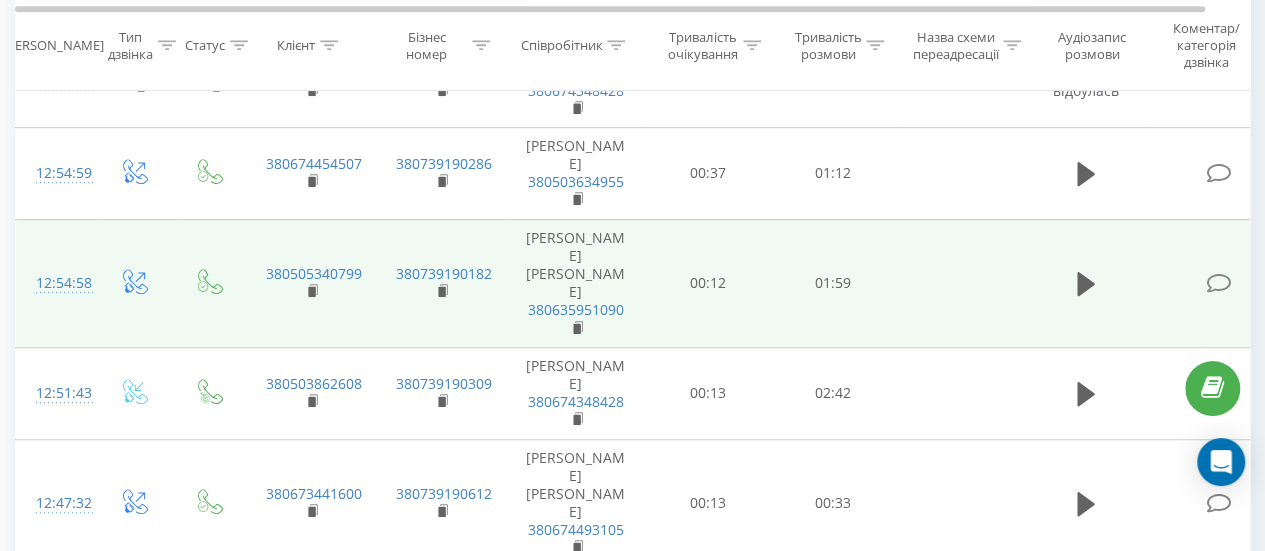 click at bounding box center (1086, 283) 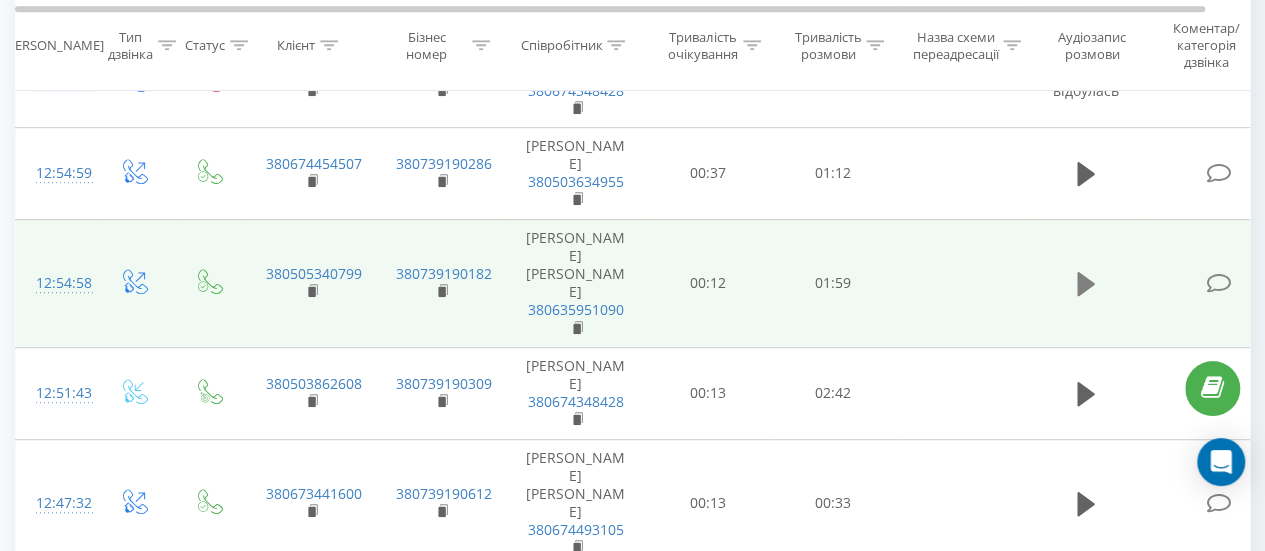 click at bounding box center (1086, 284) 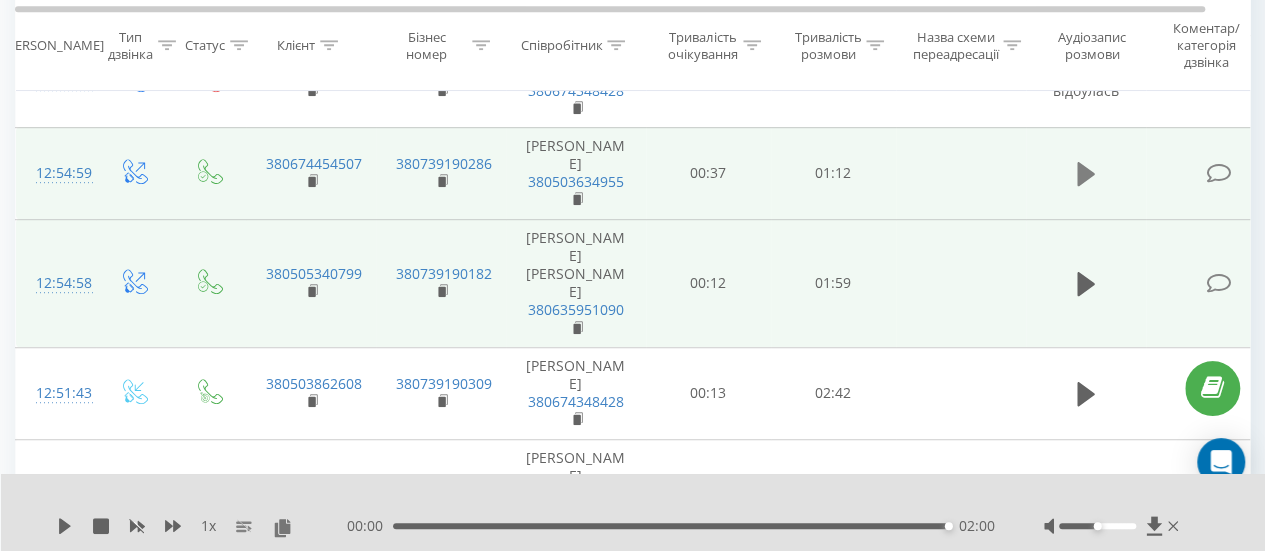 click 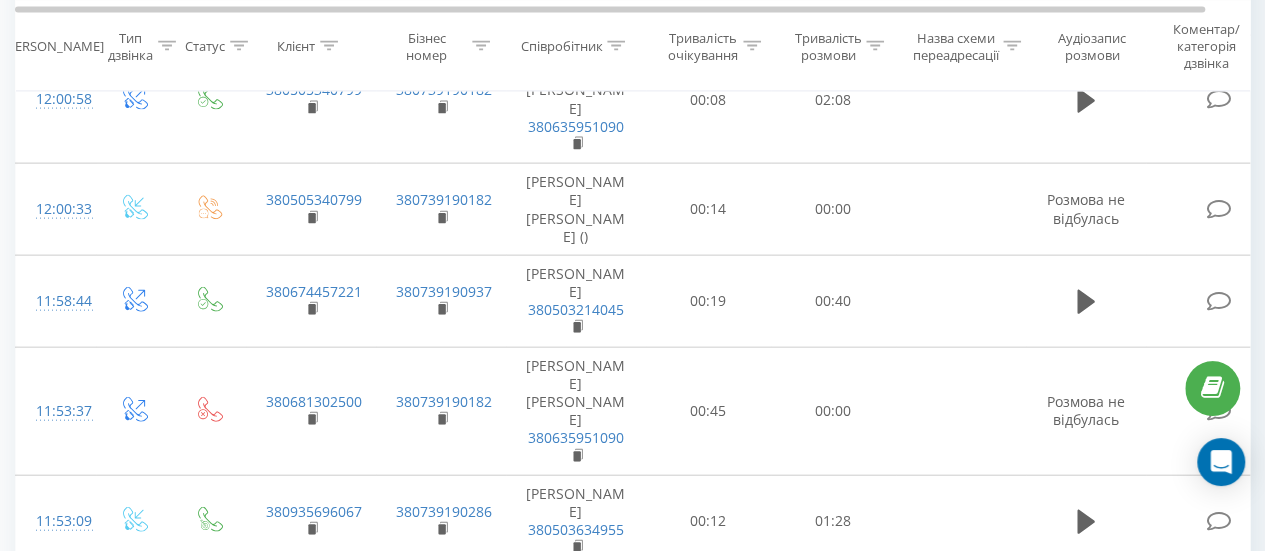 scroll, scrollTop: 2140, scrollLeft: 0, axis: vertical 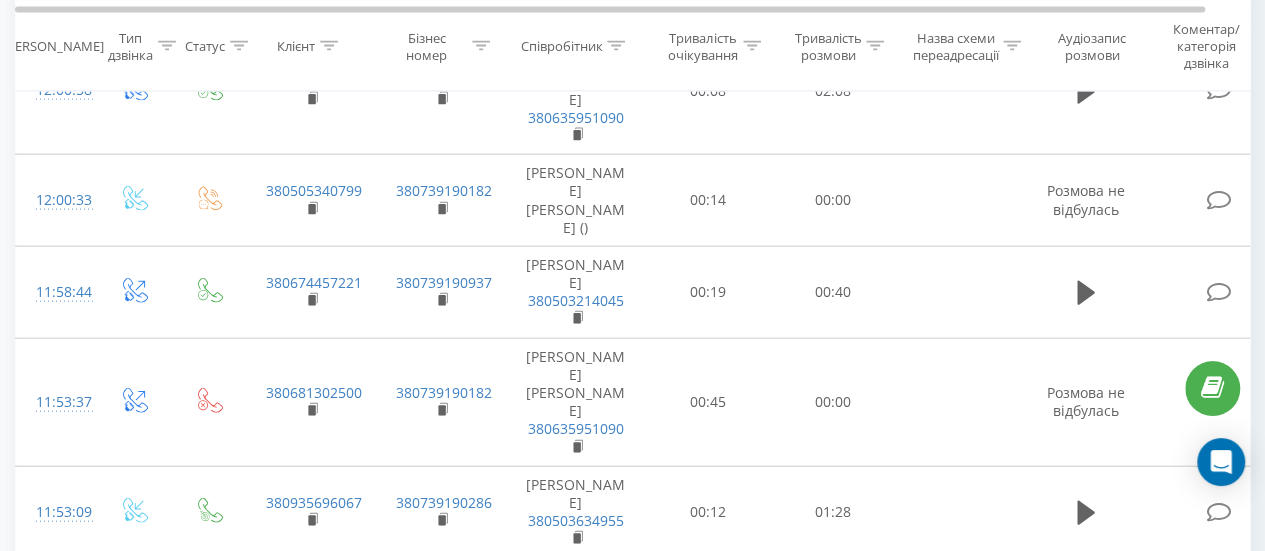 click on "4" at bounding box center [1073, 995] 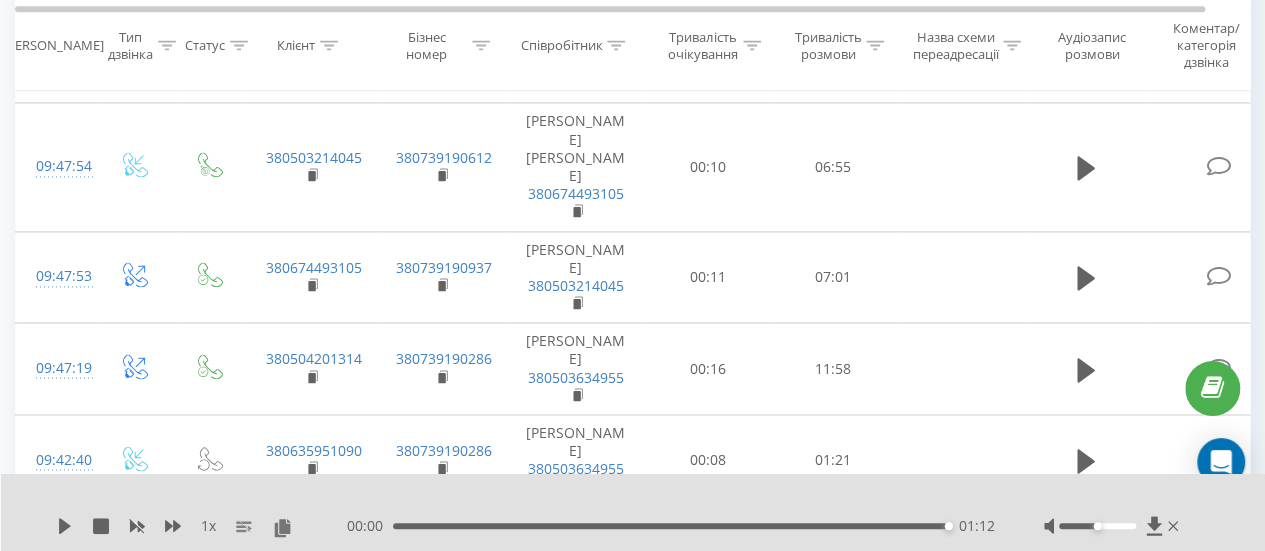 scroll, scrollTop: 1432, scrollLeft: 0, axis: vertical 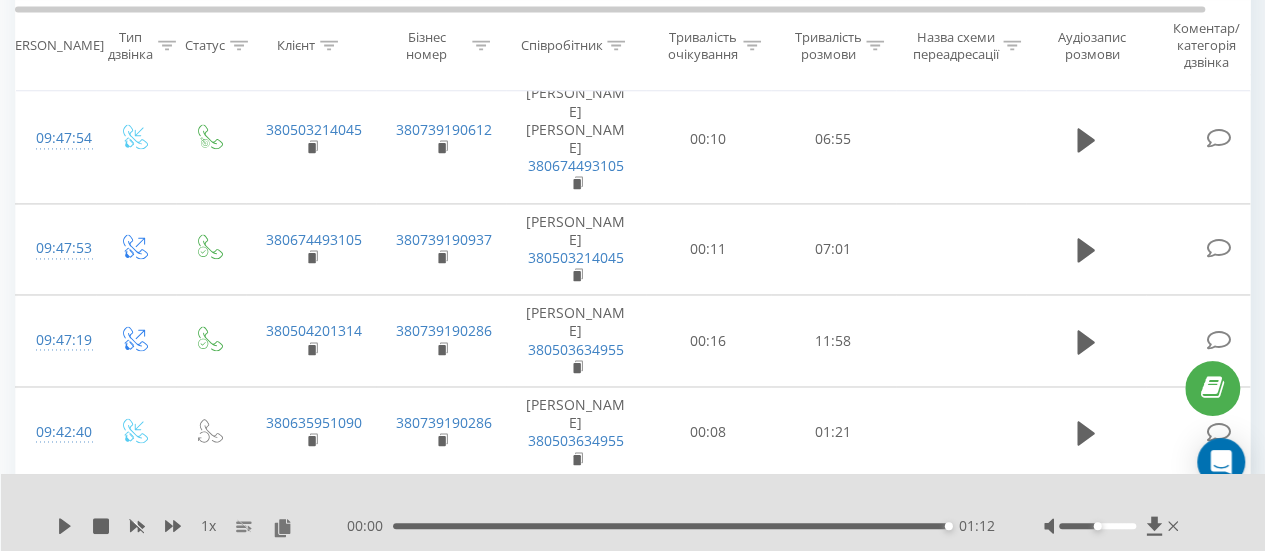 click at bounding box center (1086, 543) 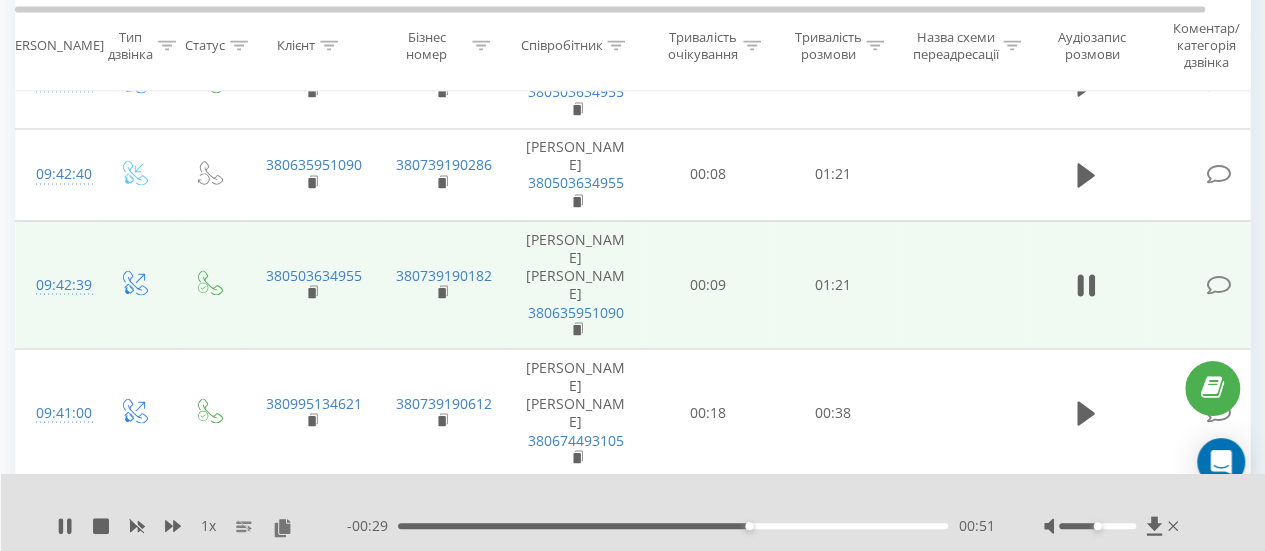 scroll, scrollTop: 1832, scrollLeft: 0, axis: vertical 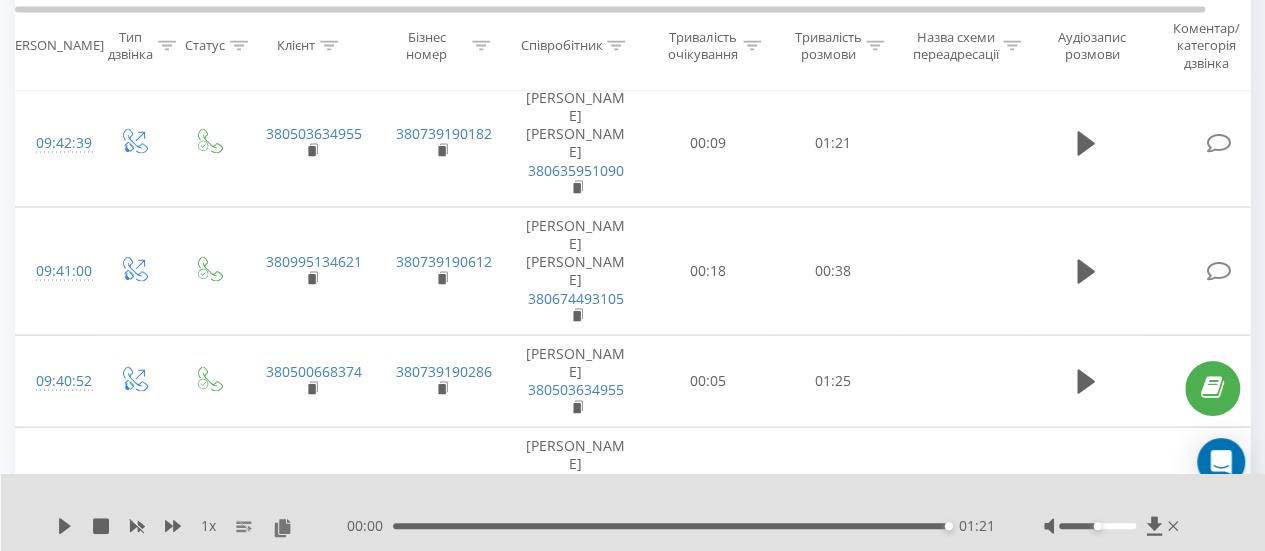 click 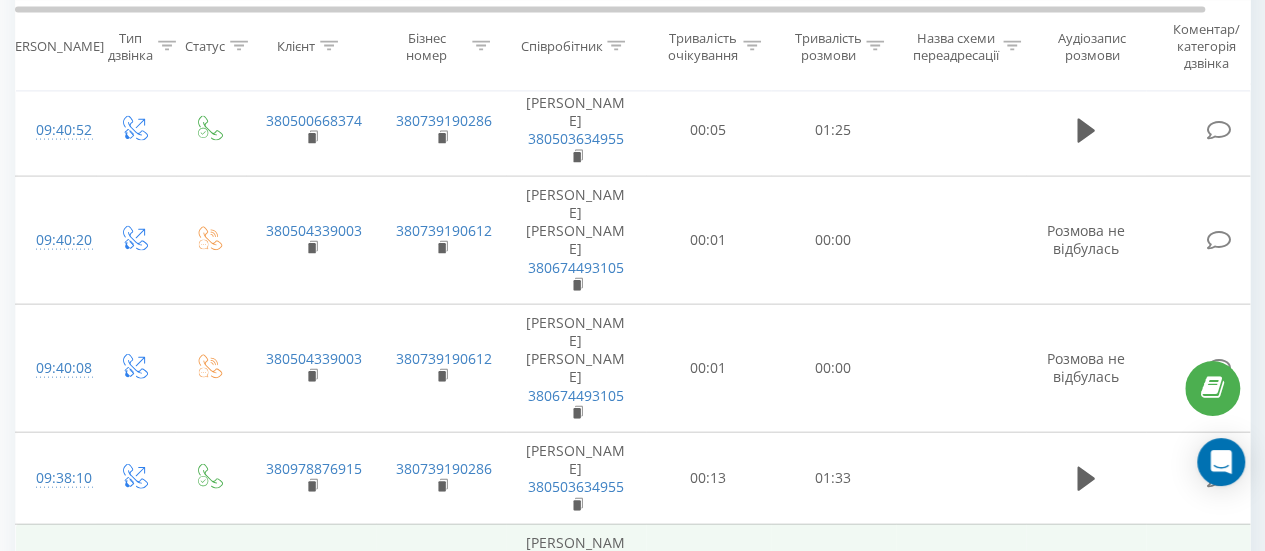 scroll, scrollTop: 2110, scrollLeft: 0, axis: vertical 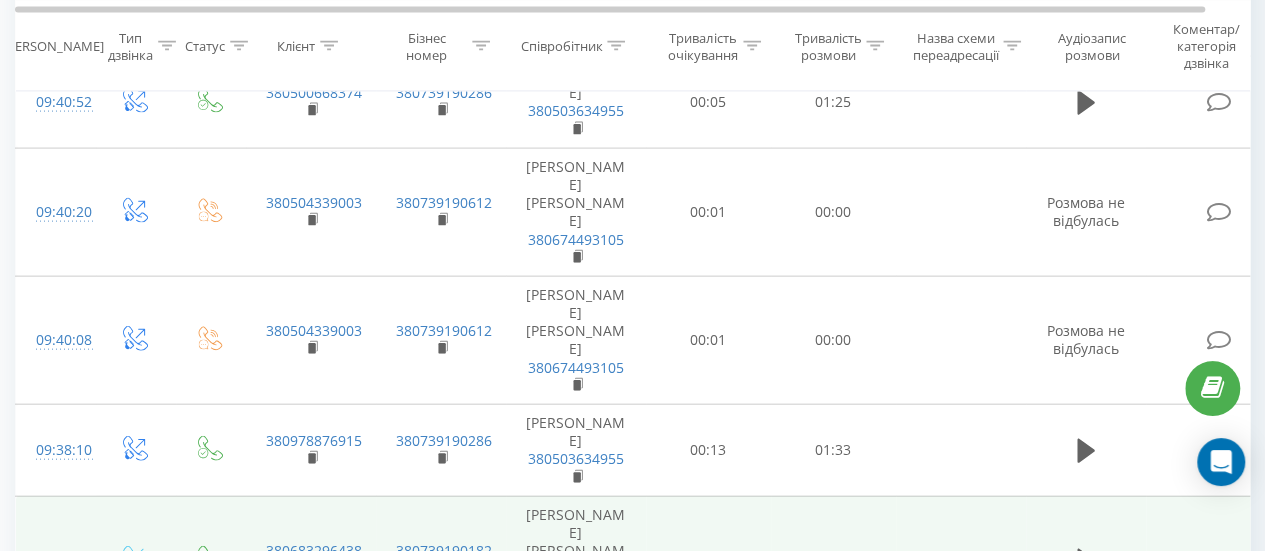 click 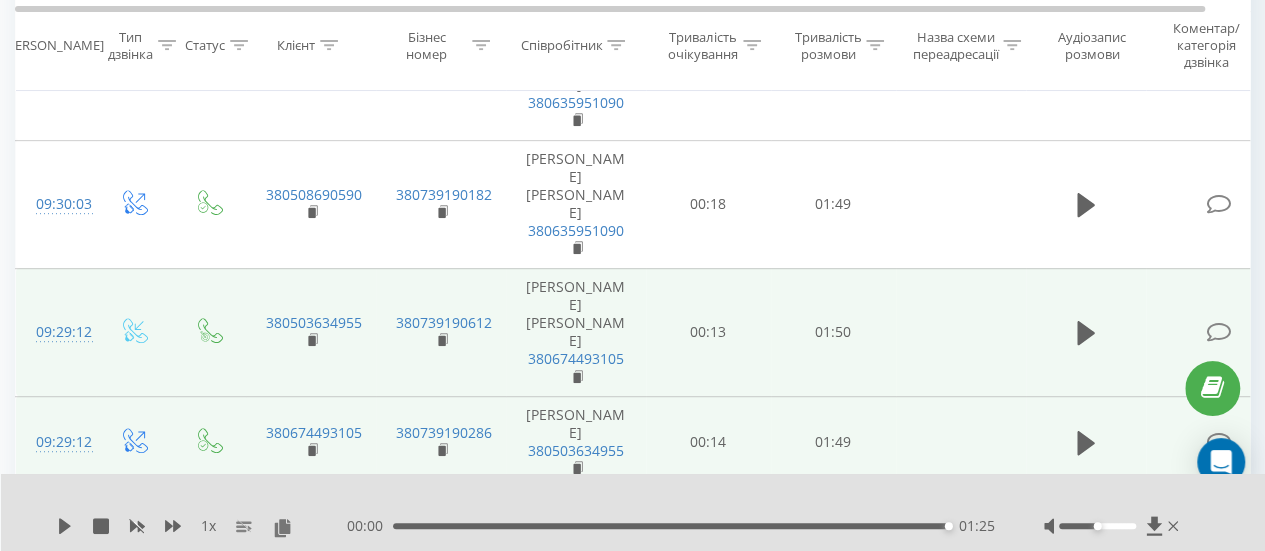 scroll, scrollTop: 332, scrollLeft: 0, axis: vertical 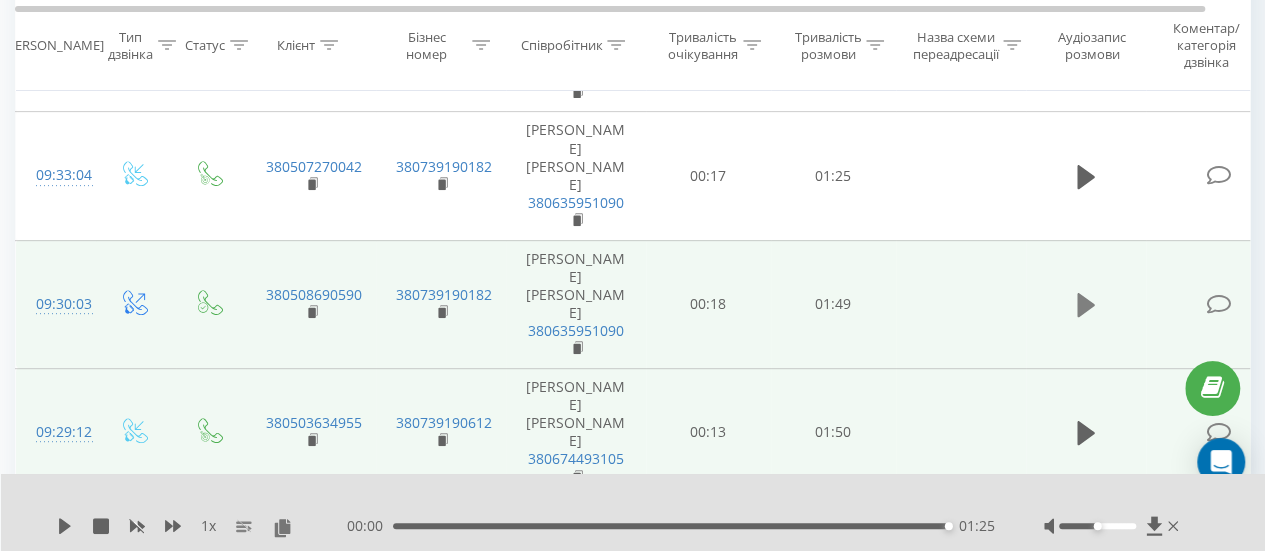 click 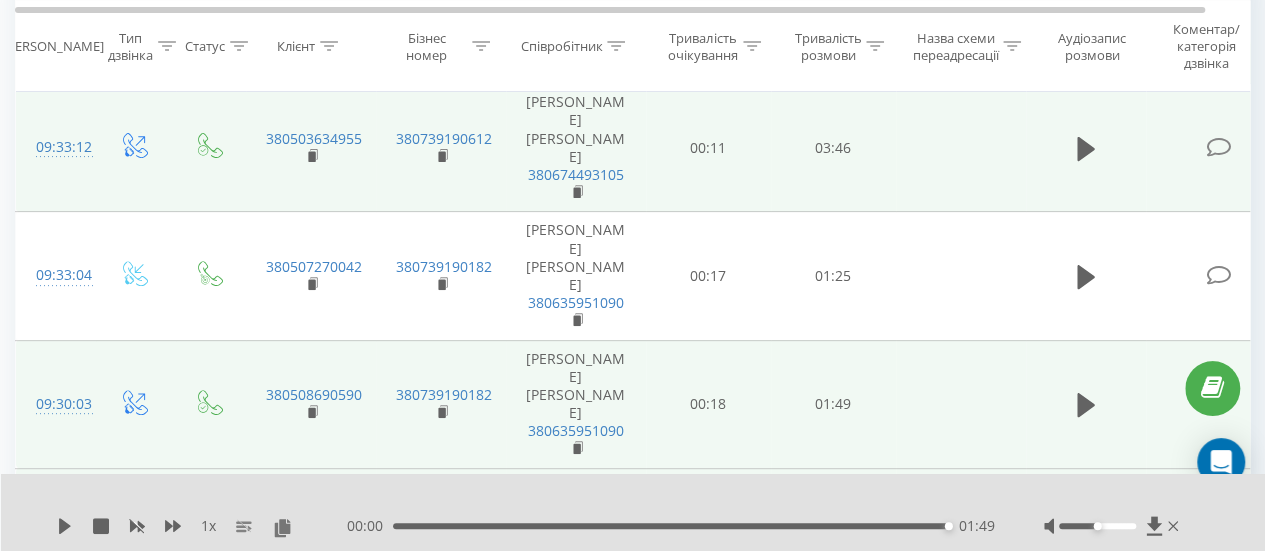 scroll, scrollTop: 132, scrollLeft: 0, axis: vertical 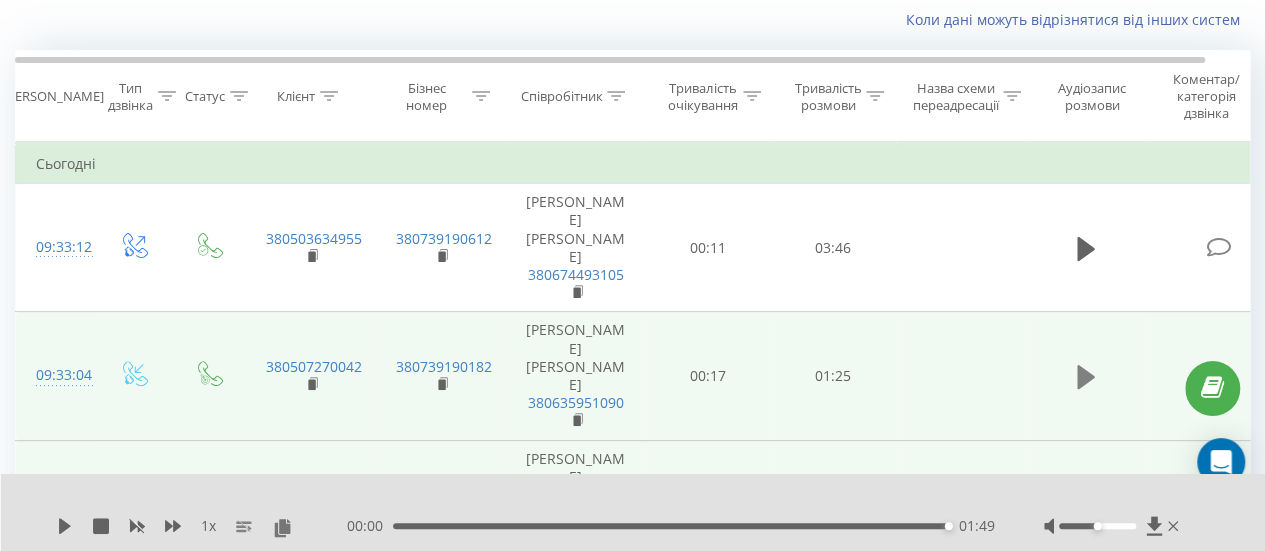 click 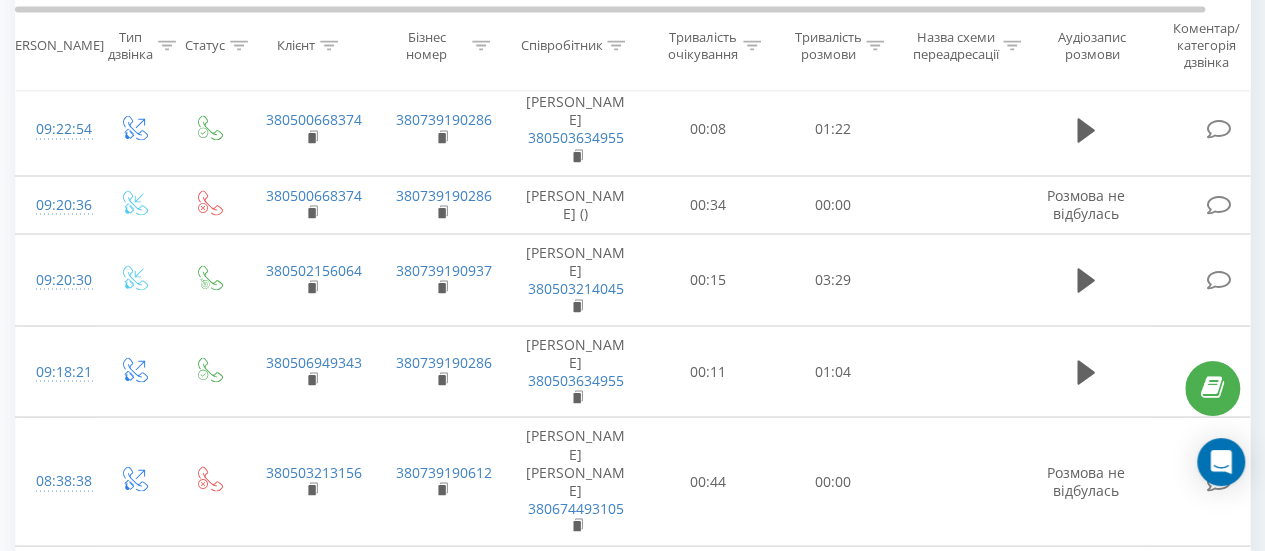 scroll, scrollTop: 1732, scrollLeft: 0, axis: vertical 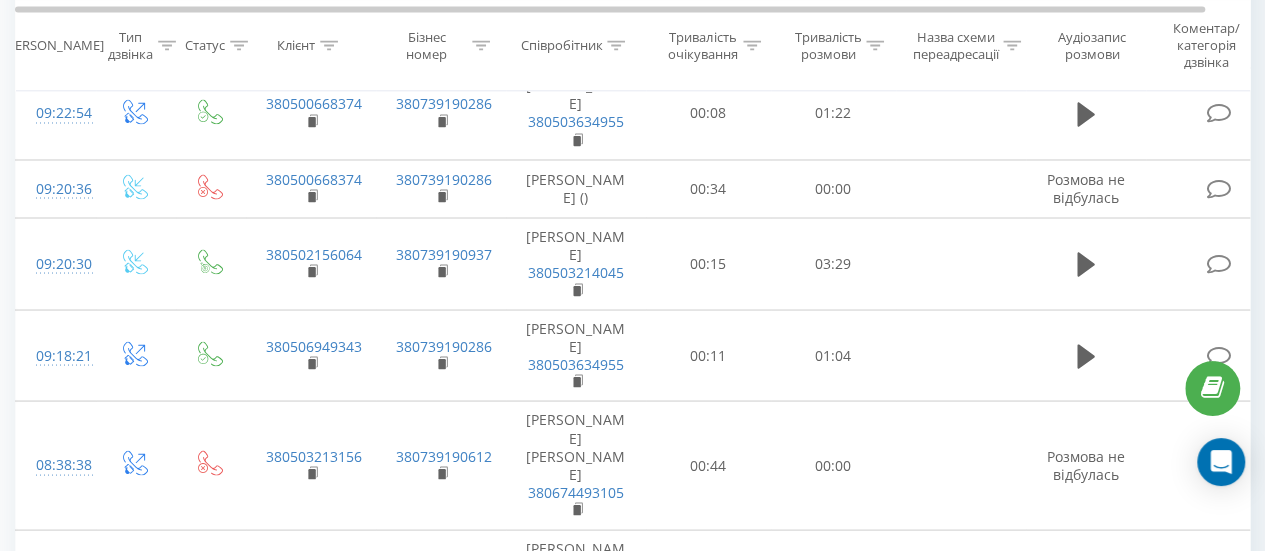 click on "4" at bounding box center (1073, 927) 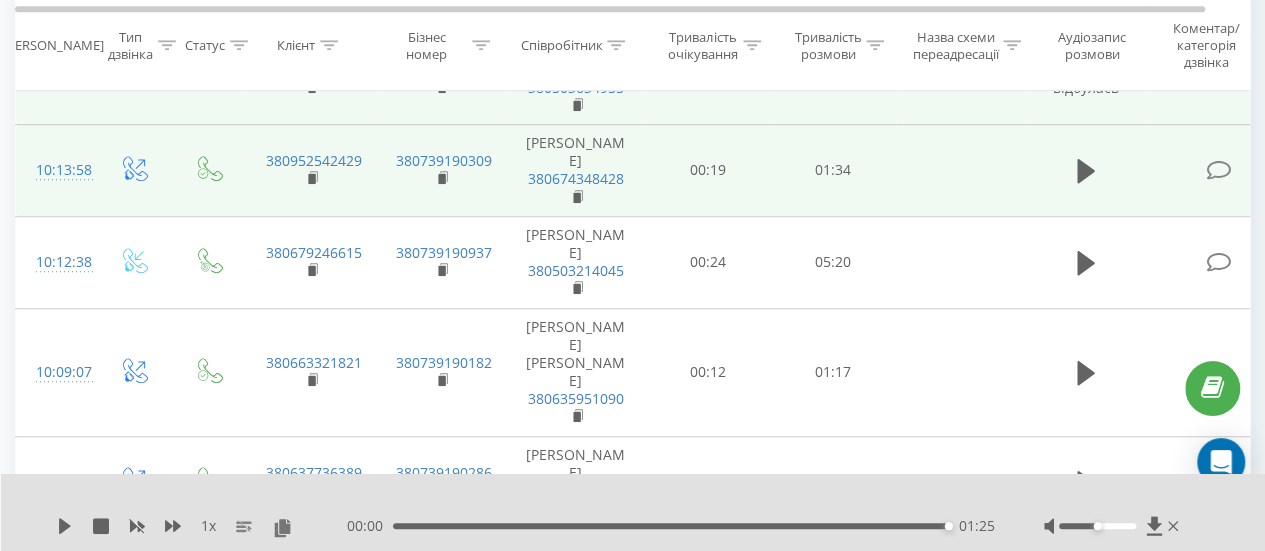 scroll, scrollTop: 632, scrollLeft: 0, axis: vertical 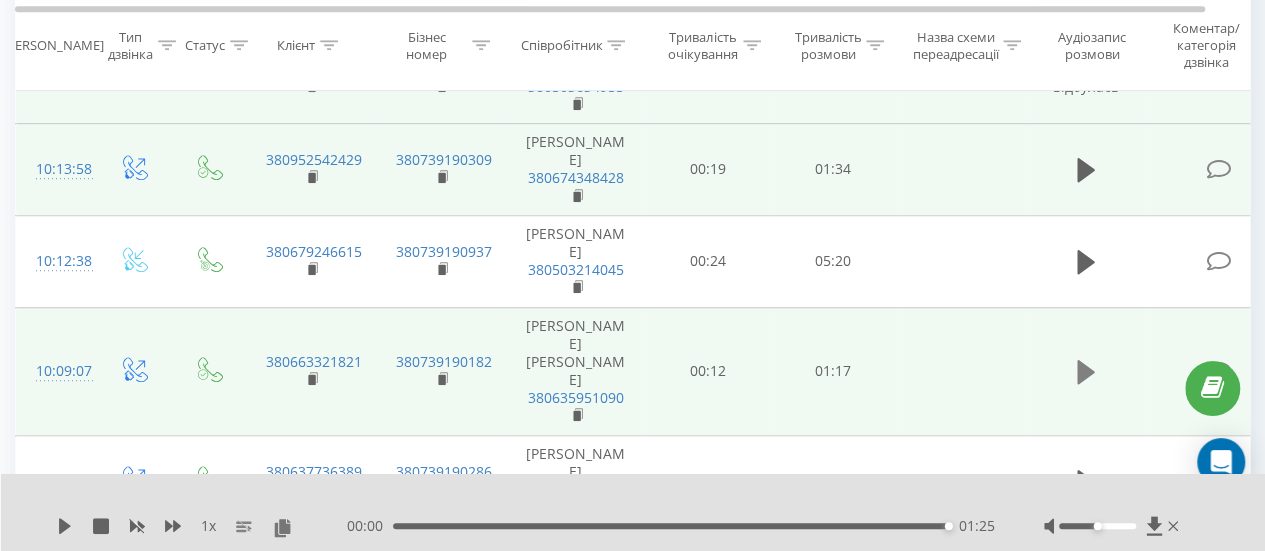click 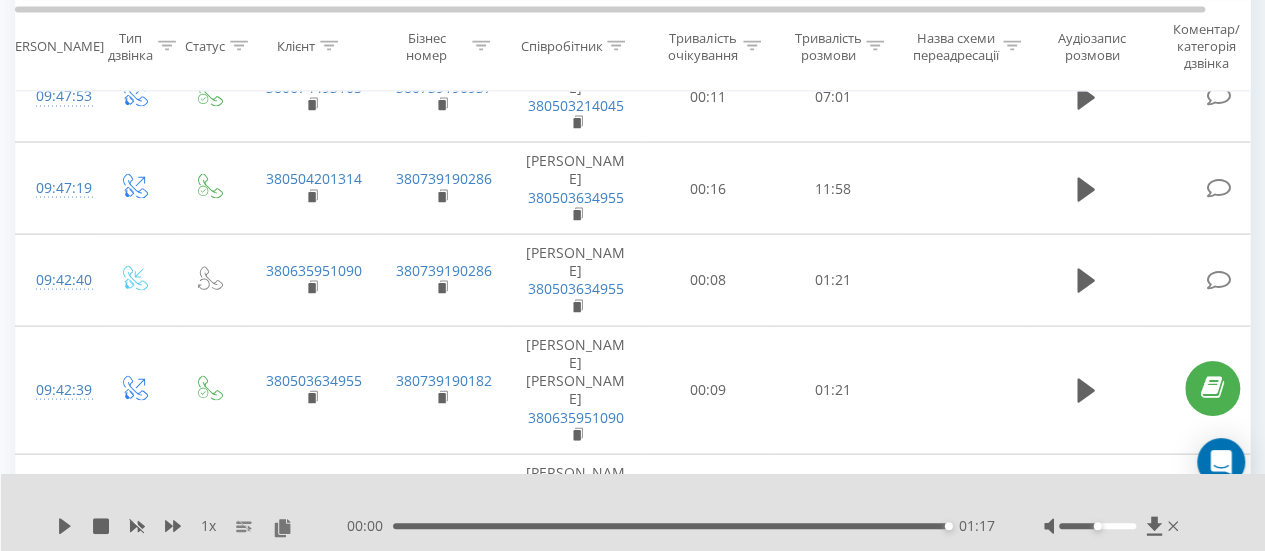 scroll, scrollTop: 1832, scrollLeft: 0, axis: vertical 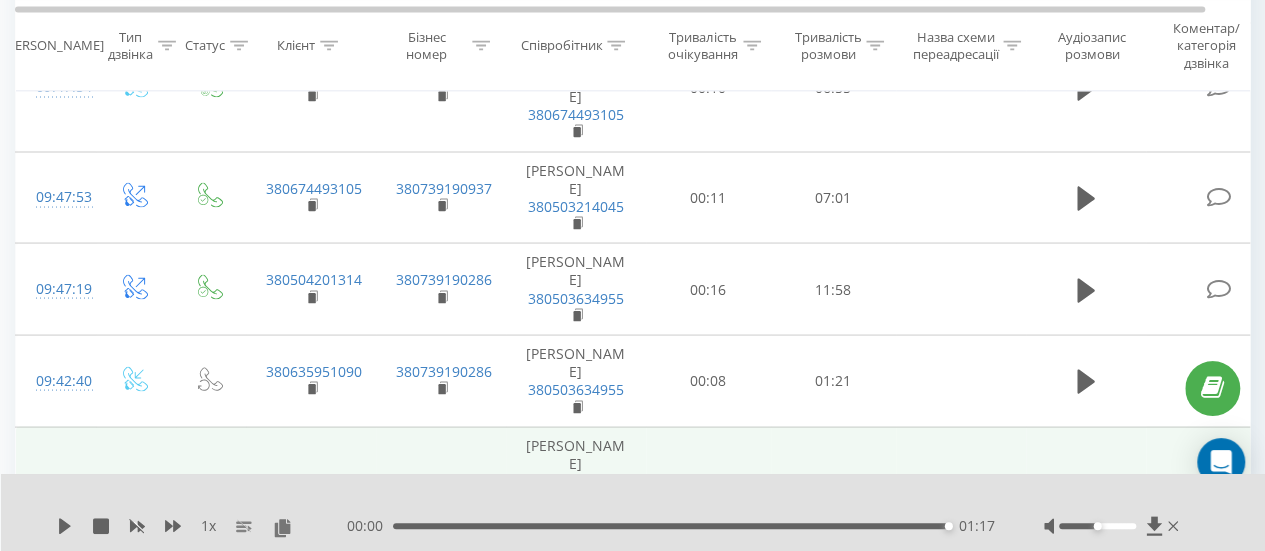click 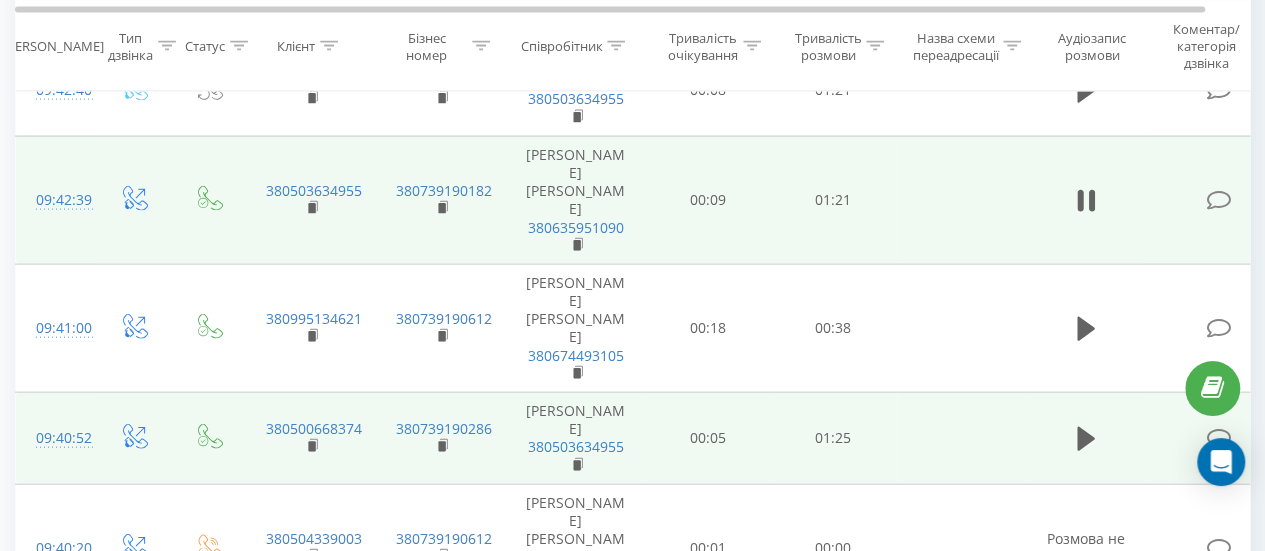 scroll, scrollTop: 2147, scrollLeft: 0, axis: vertical 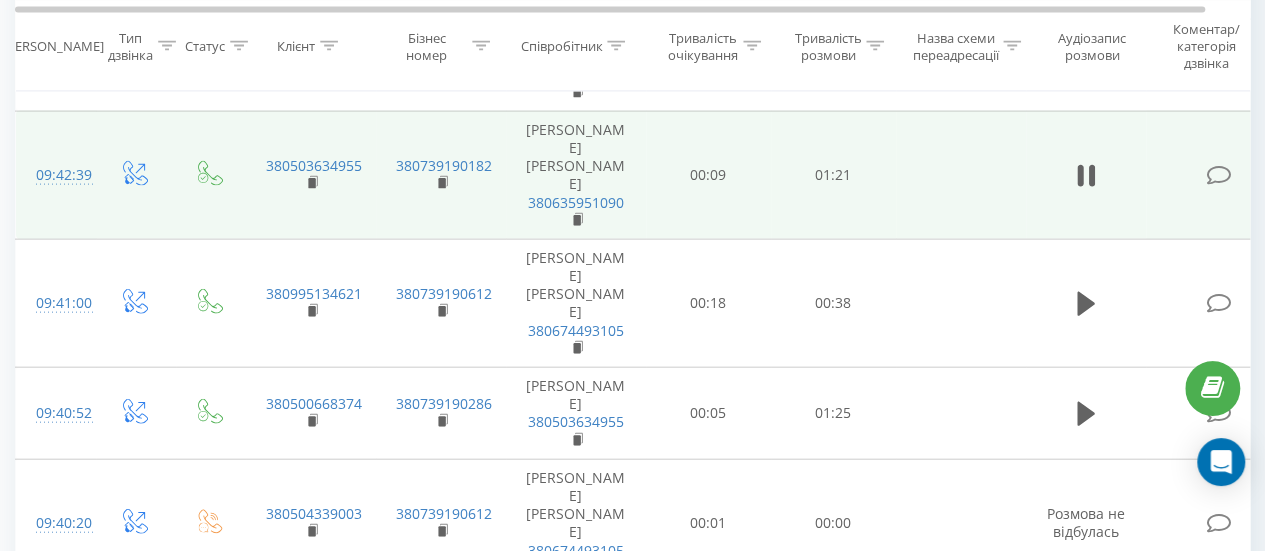 click on "3" at bounding box center [1043, 1058] 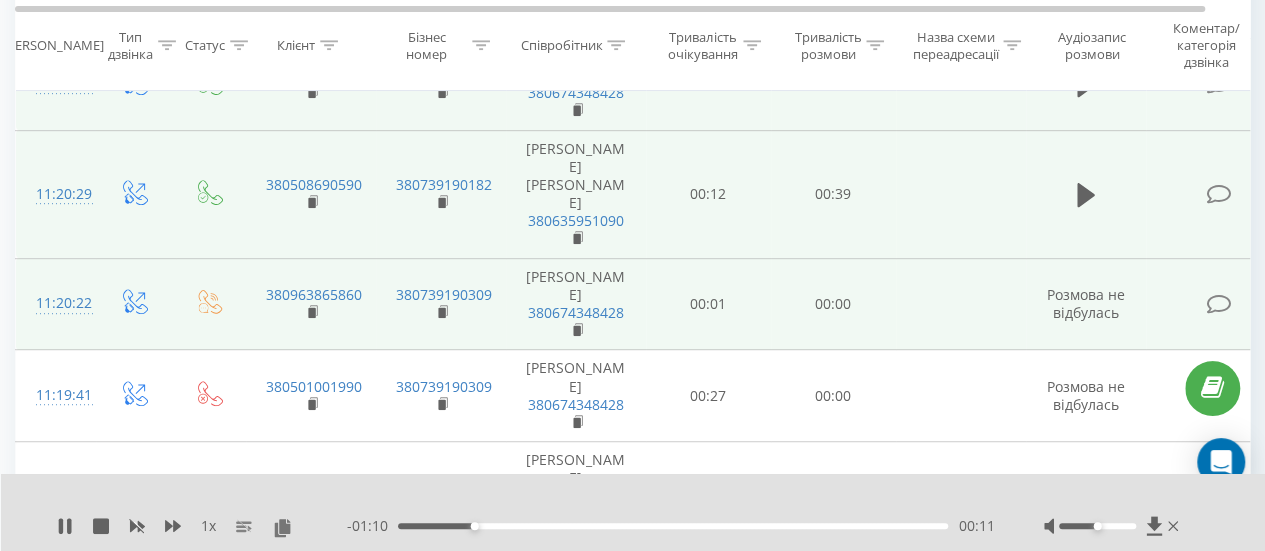 scroll, scrollTop: 632, scrollLeft: 0, axis: vertical 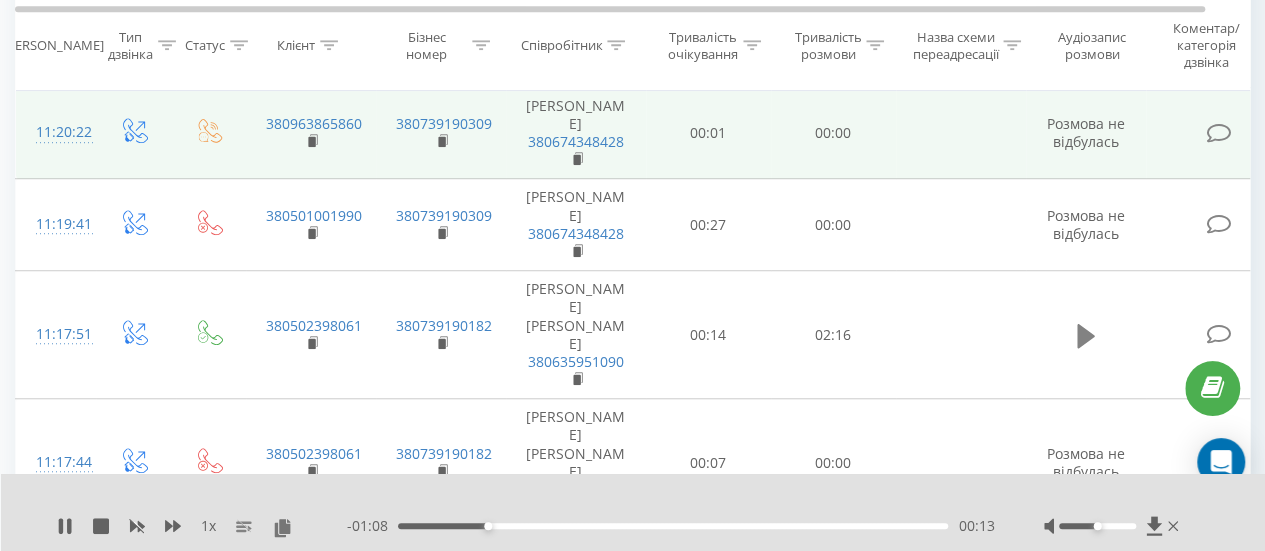 click 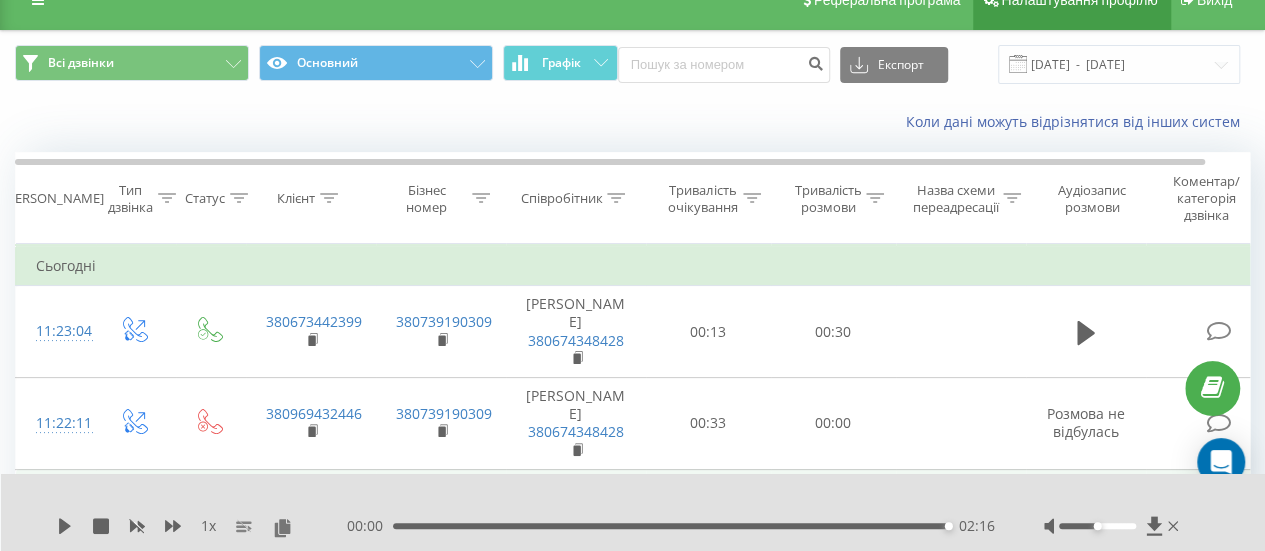 scroll, scrollTop: 0, scrollLeft: 0, axis: both 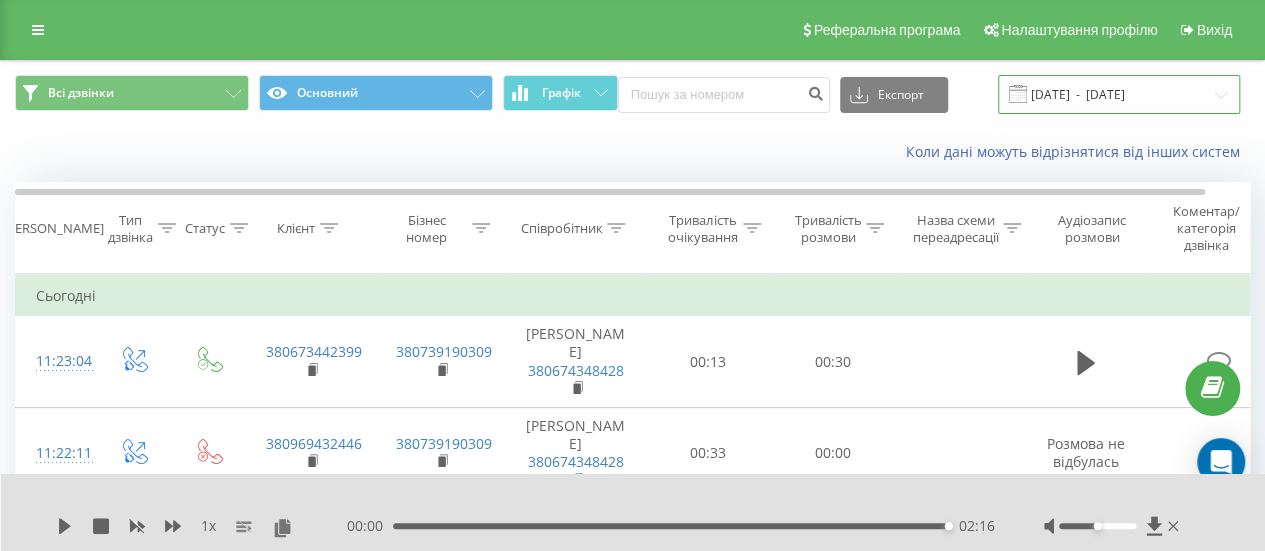 click on "21.07.2025  -  21.07.2025" at bounding box center [1119, 94] 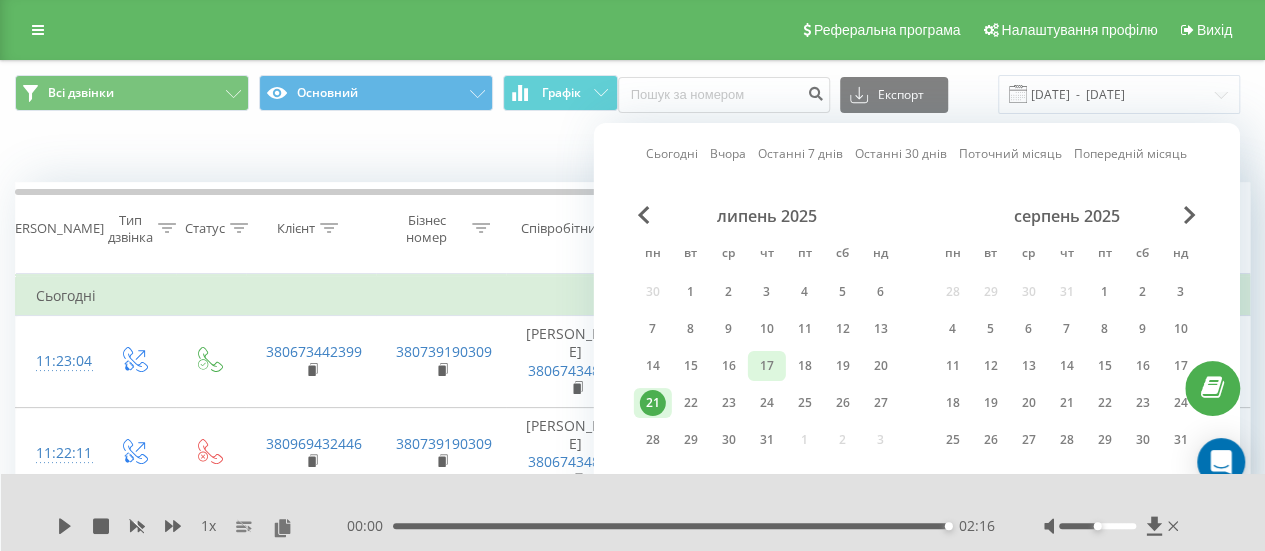 click on "17" at bounding box center [767, 366] 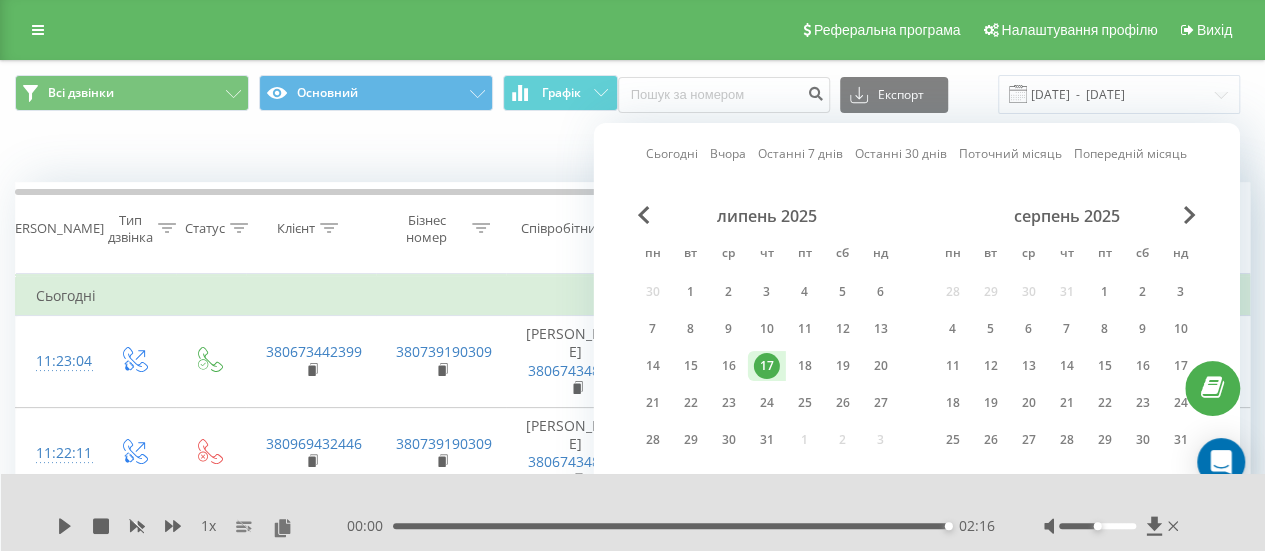 click on "17" at bounding box center [767, 366] 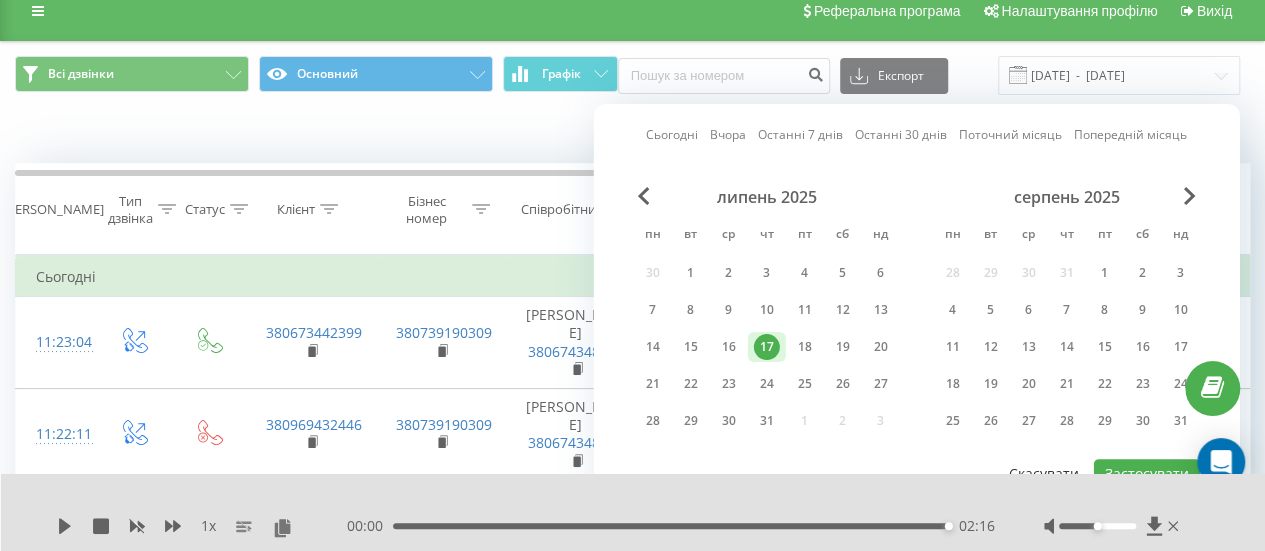 scroll, scrollTop: 200, scrollLeft: 0, axis: vertical 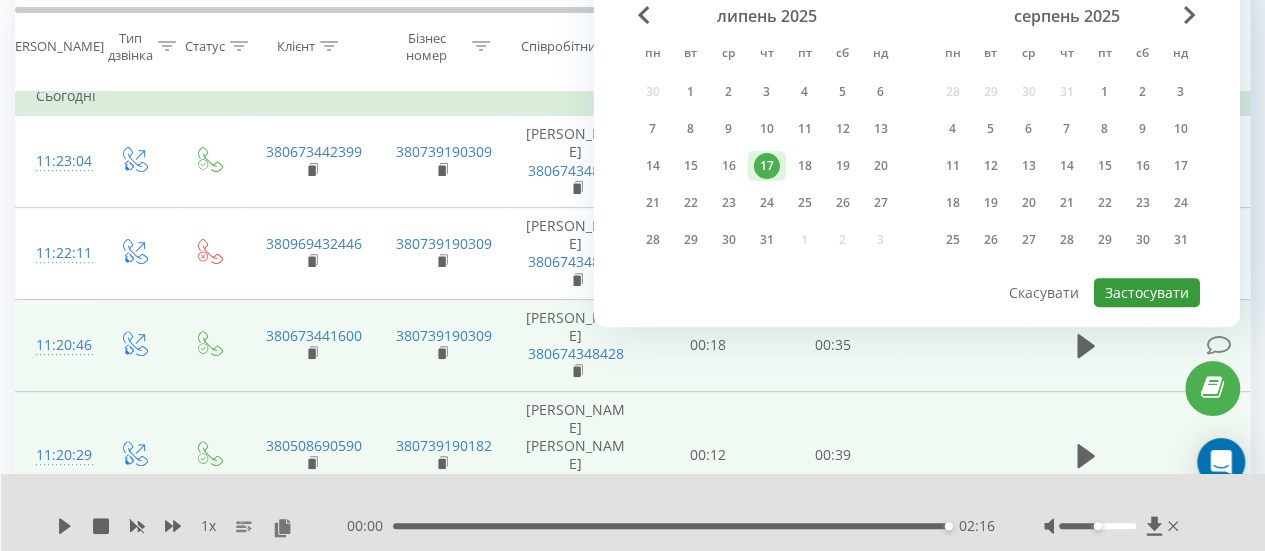 click on "Застосувати" at bounding box center [1147, 292] 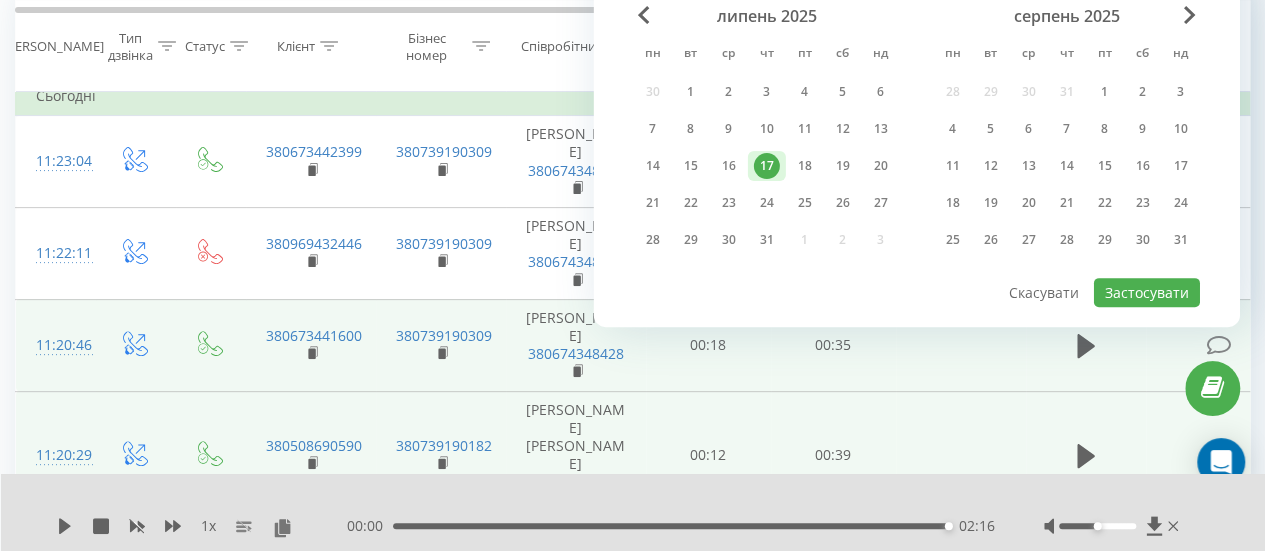 type on "17.07.2025  -  17.07.2025" 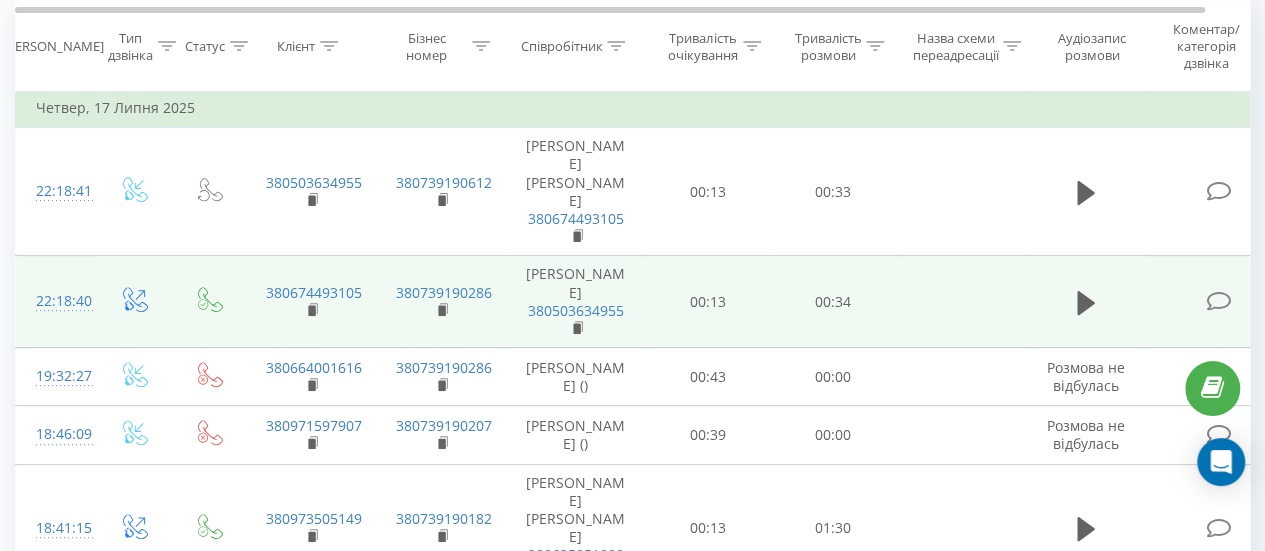 scroll, scrollTop: 300, scrollLeft: 0, axis: vertical 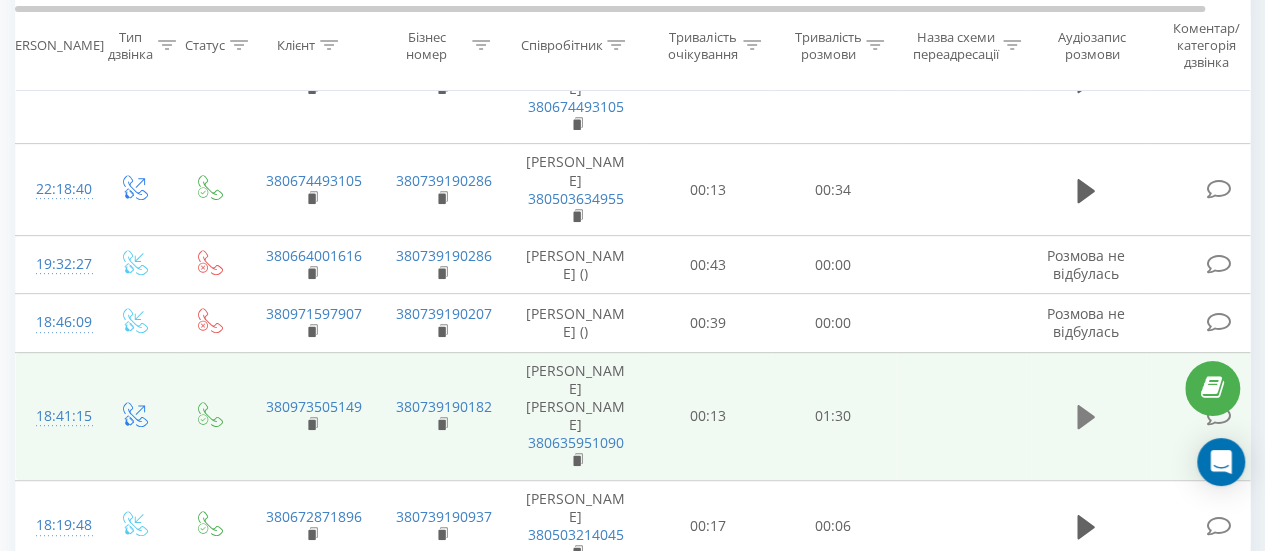 click 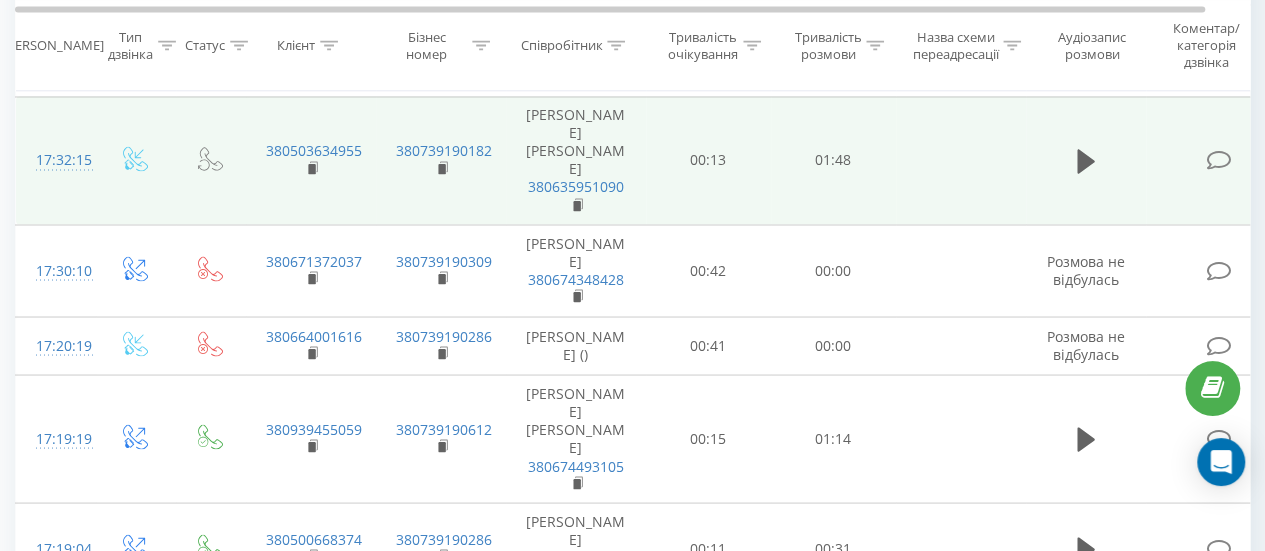 scroll, scrollTop: 1814, scrollLeft: 0, axis: vertical 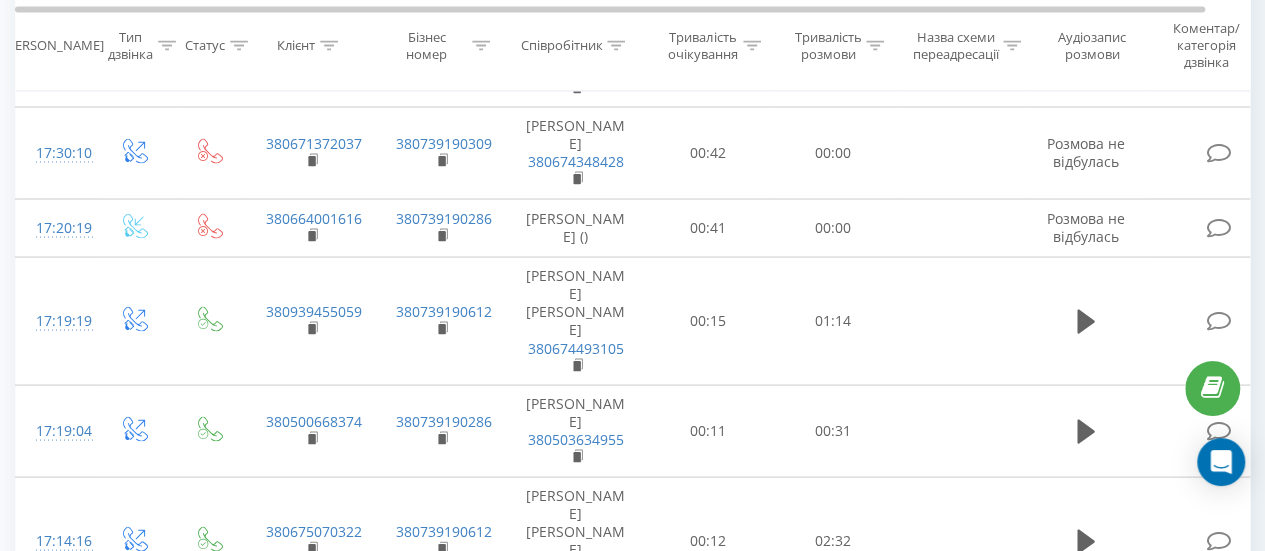 click 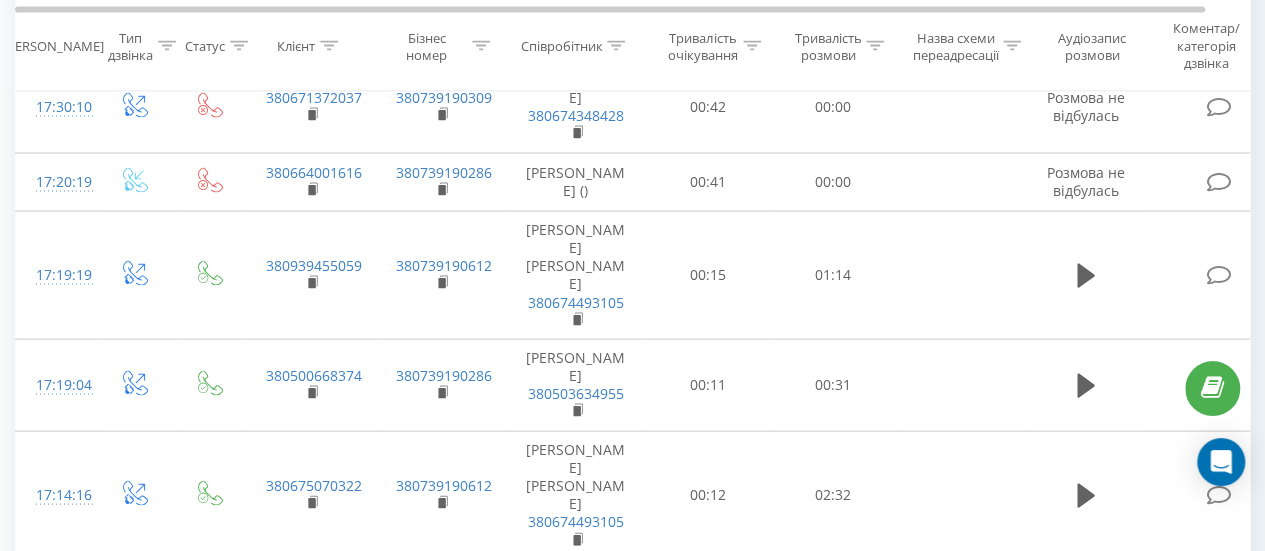 scroll, scrollTop: 1891, scrollLeft: 0, axis: vertical 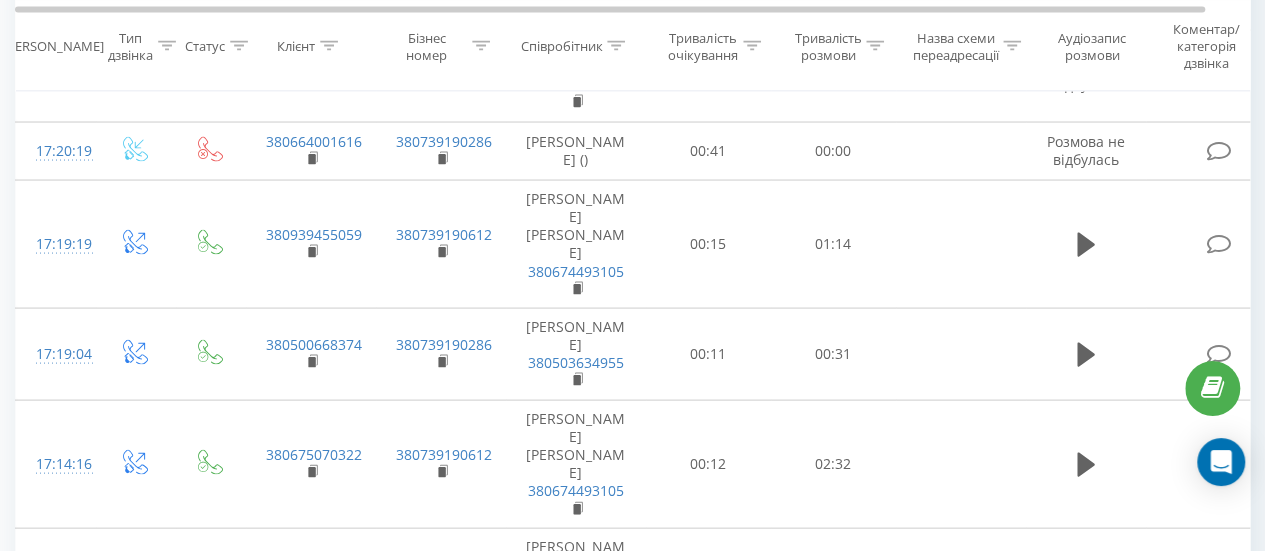 click on "2" at bounding box center (953, 961) 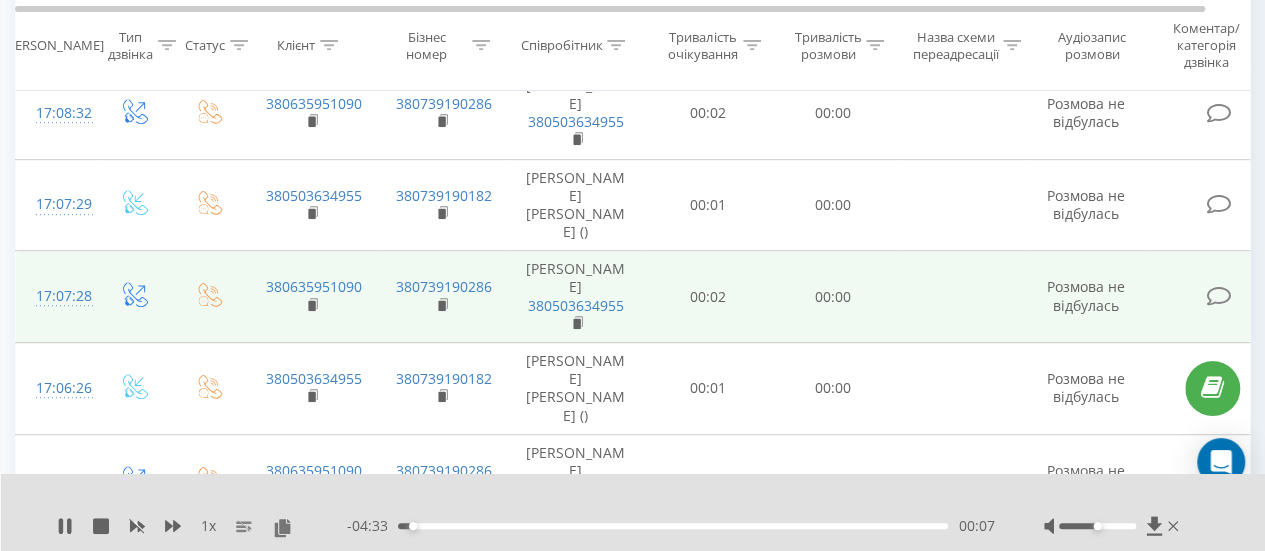 scroll, scrollTop: 732, scrollLeft: 0, axis: vertical 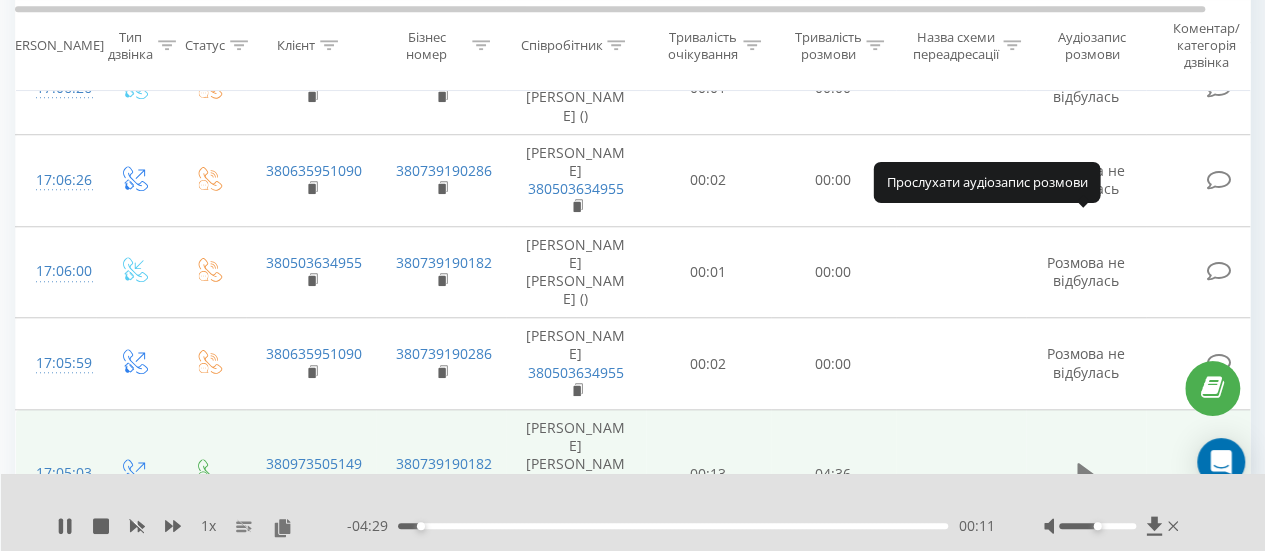 click 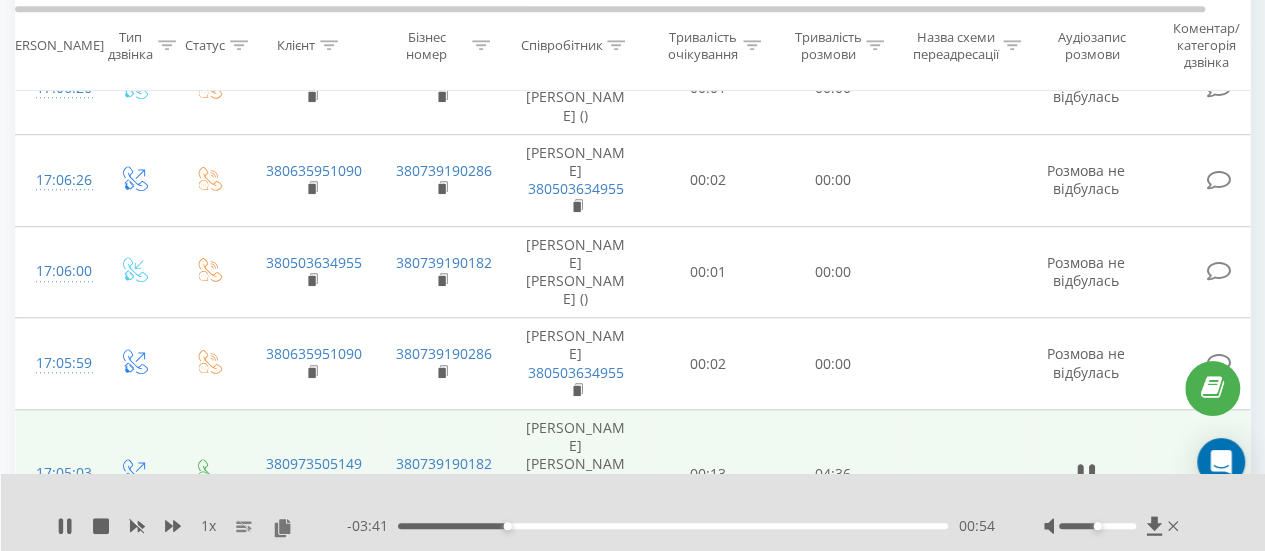 scroll, scrollTop: 932, scrollLeft: 0, axis: vertical 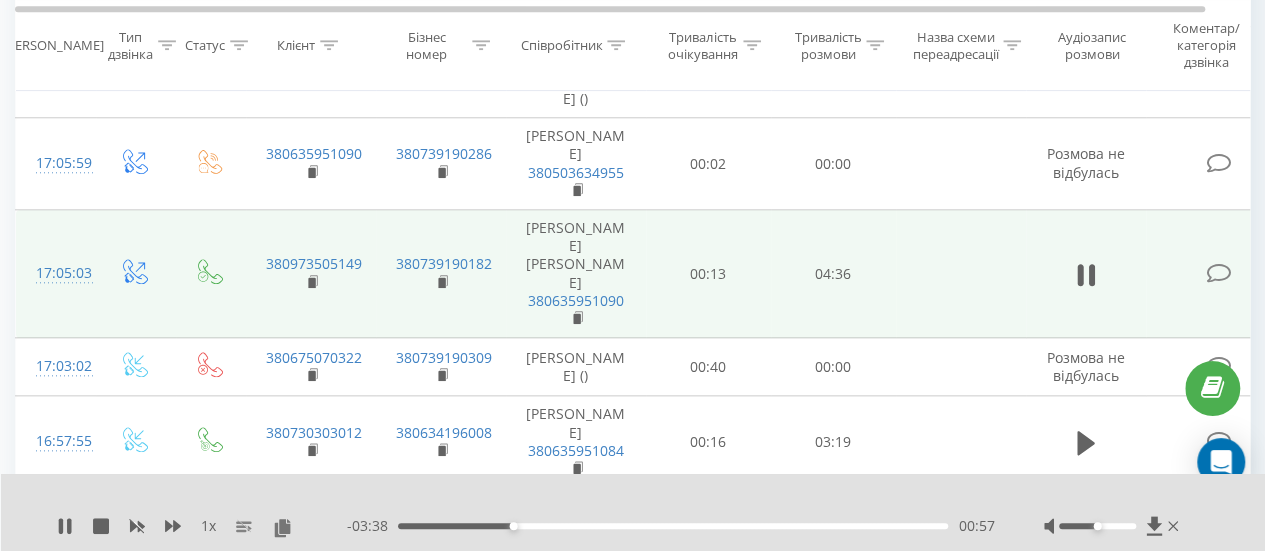 click 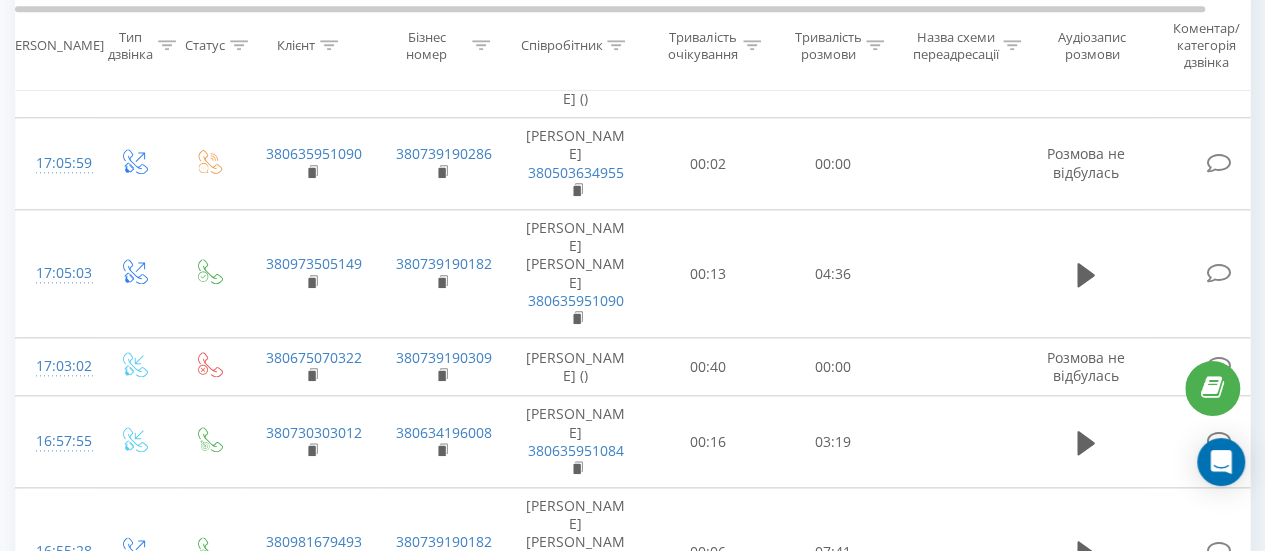 scroll, scrollTop: 932, scrollLeft: 0, axis: vertical 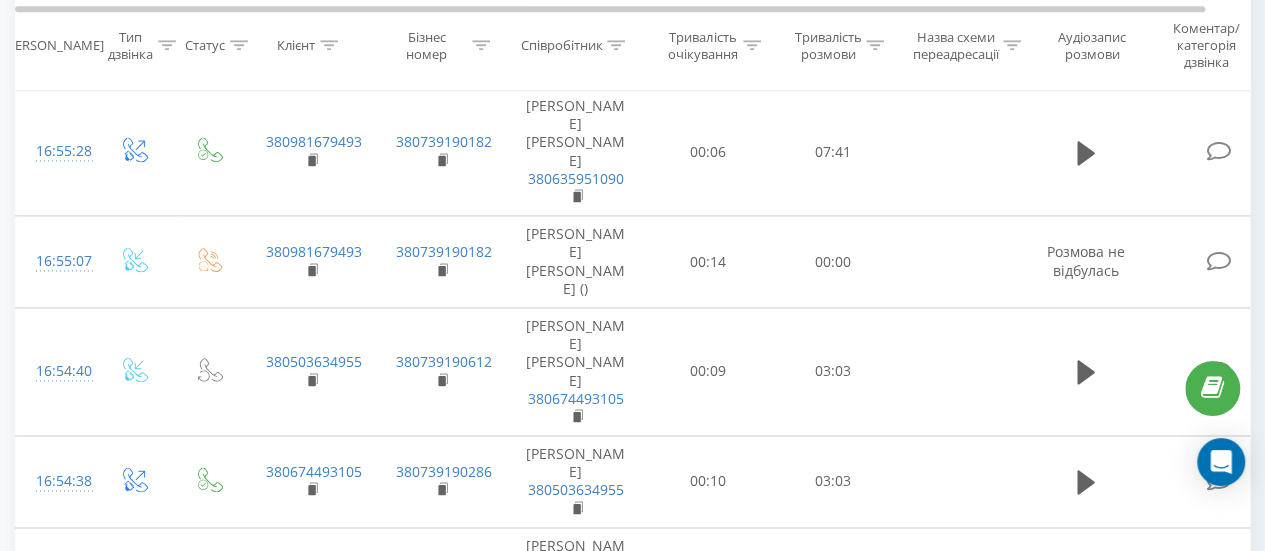 click 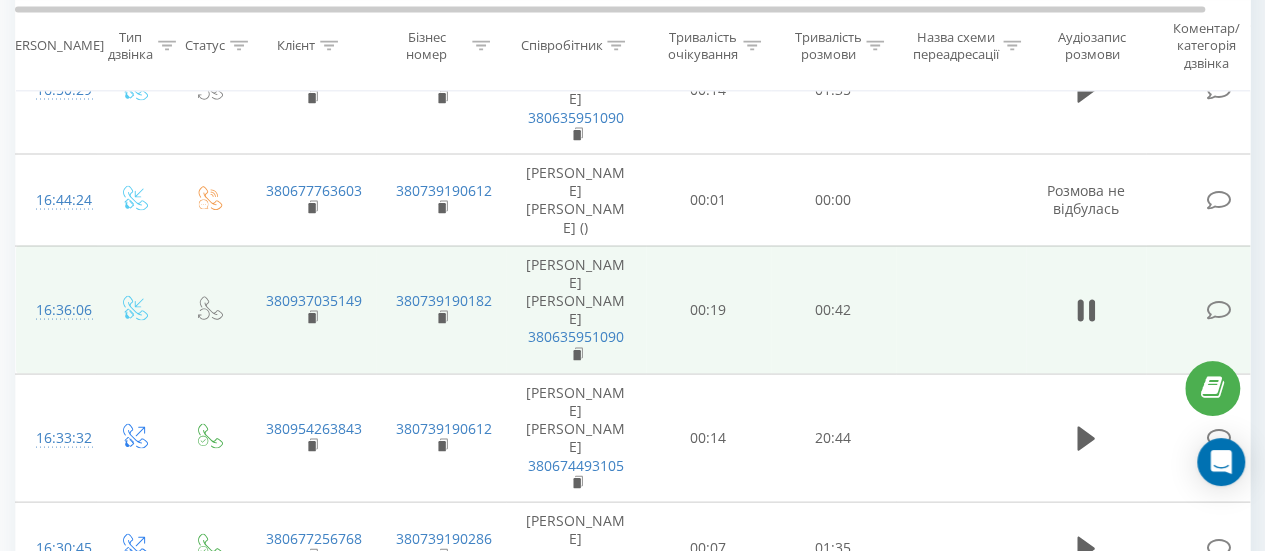 scroll, scrollTop: 1857, scrollLeft: 0, axis: vertical 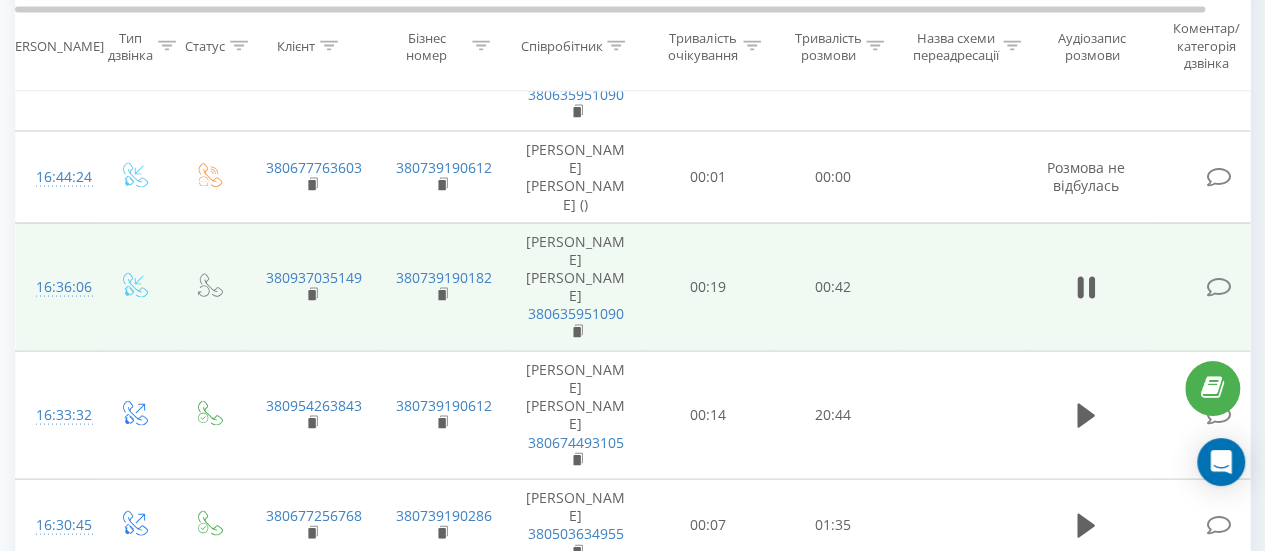 click on "4" at bounding box center [1013, 1169] 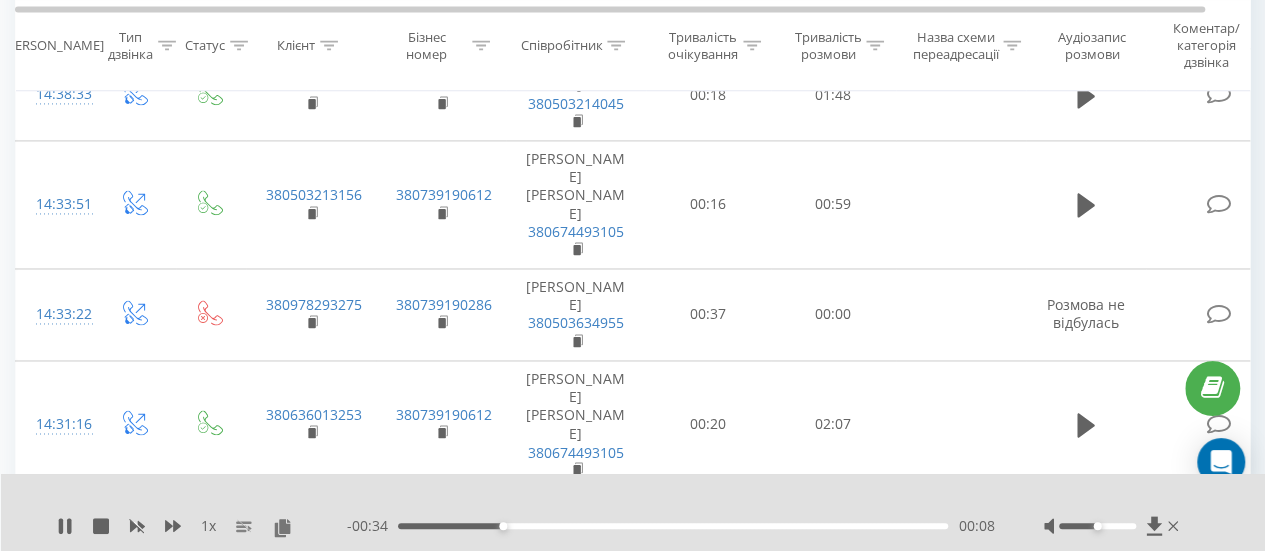 scroll, scrollTop: 1432, scrollLeft: 0, axis: vertical 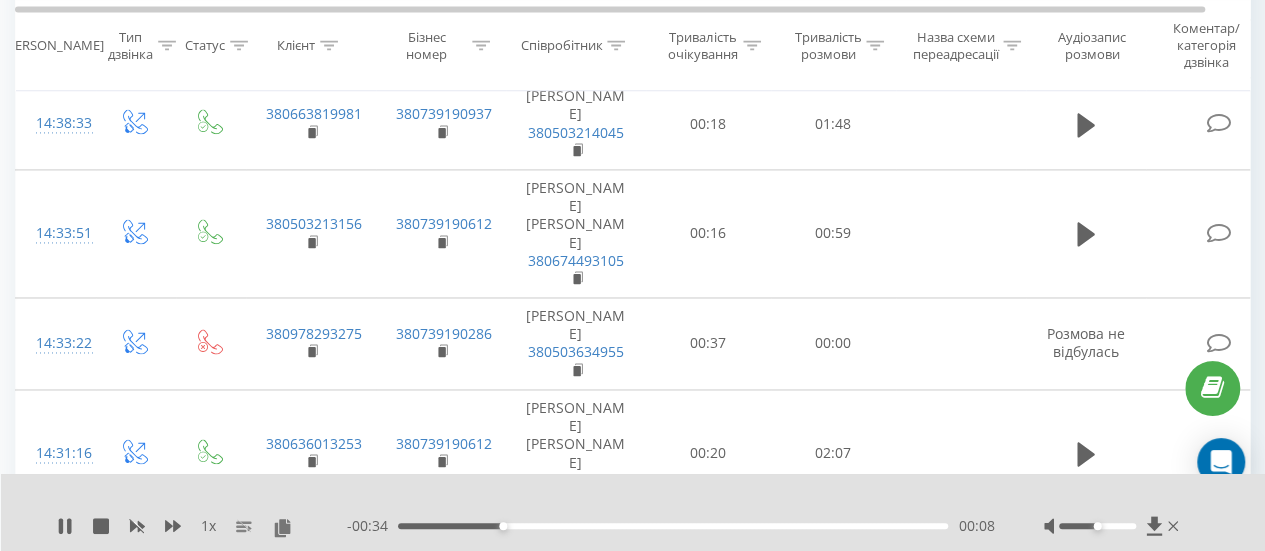 click 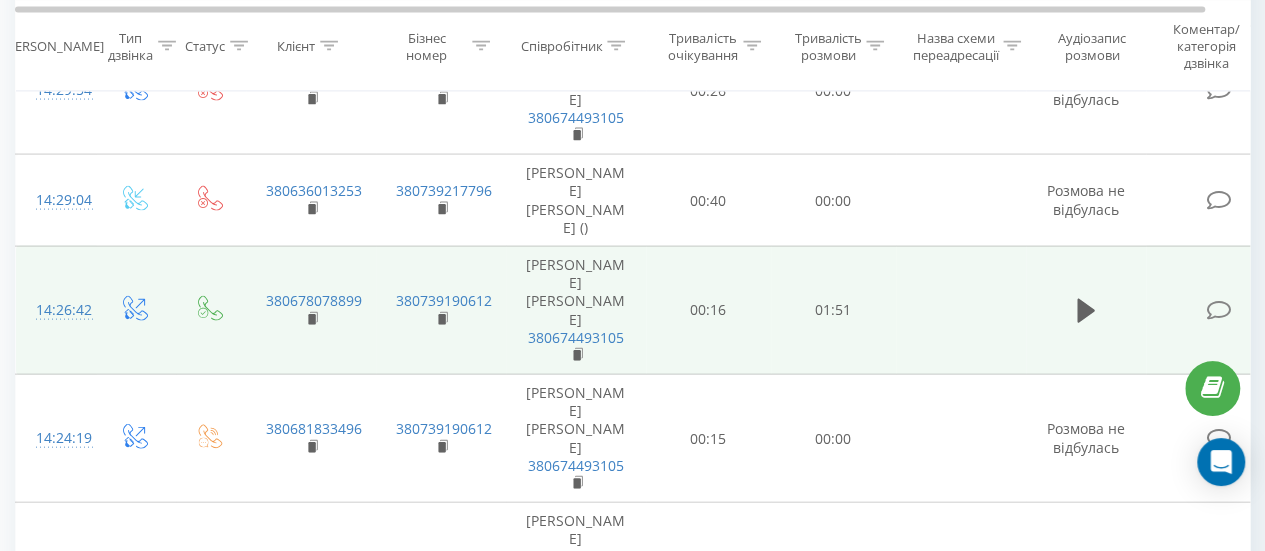 scroll, scrollTop: 2098, scrollLeft: 0, axis: vertical 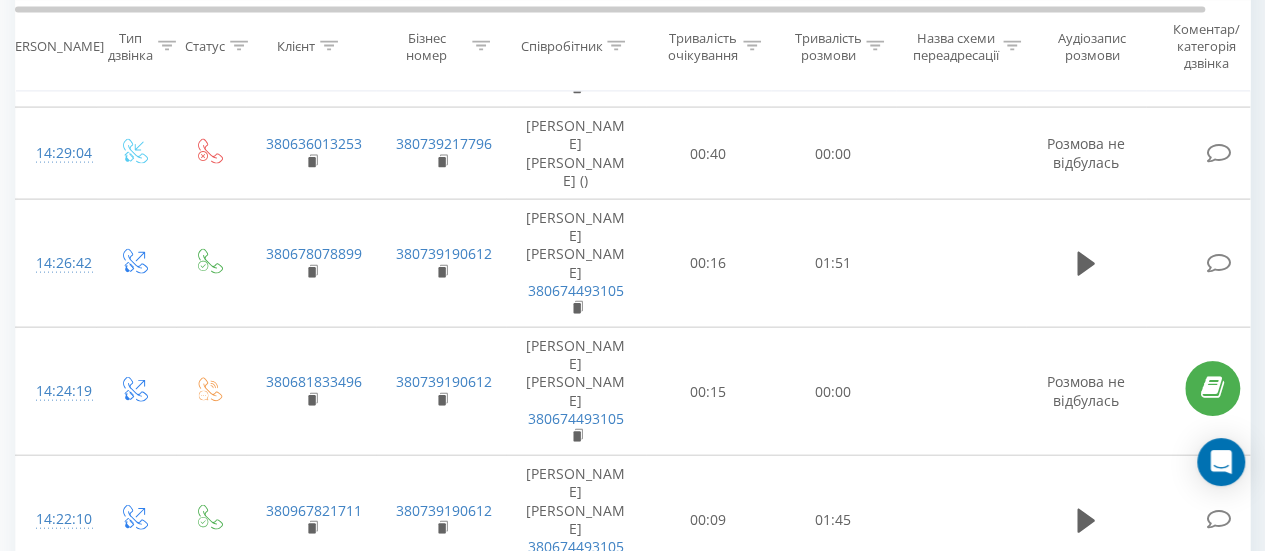 click on "5" at bounding box center (1043, 1219) 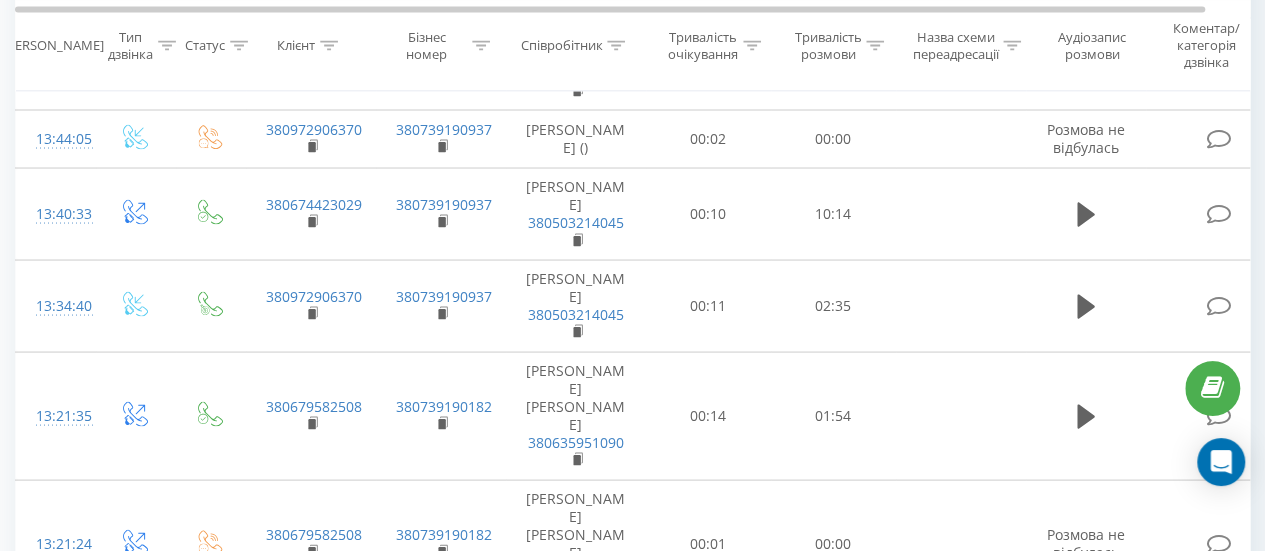 scroll, scrollTop: 1888, scrollLeft: 0, axis: vertical 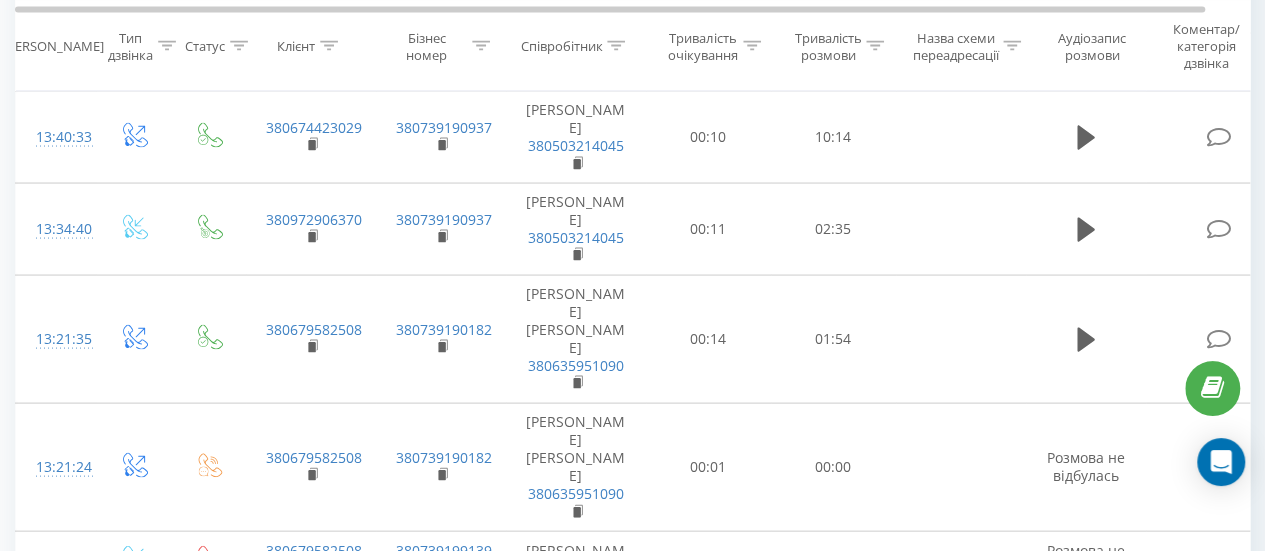 click on "6" at bounding box center [1043, 967] 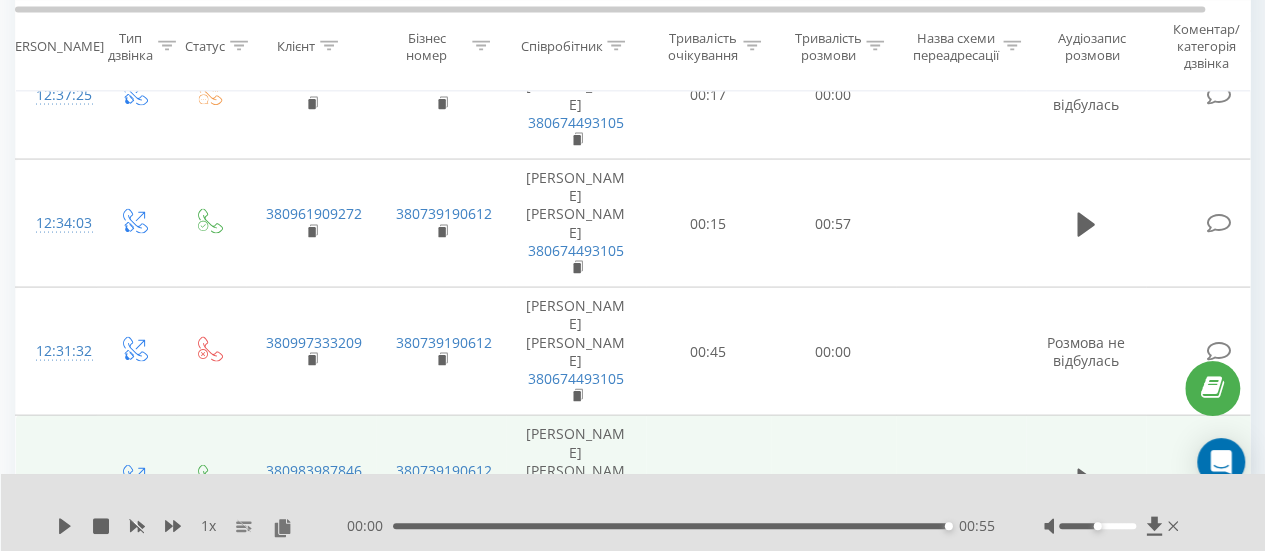 scroll, scrollTop: 1818, scrollLeft: 0, axis: vertical 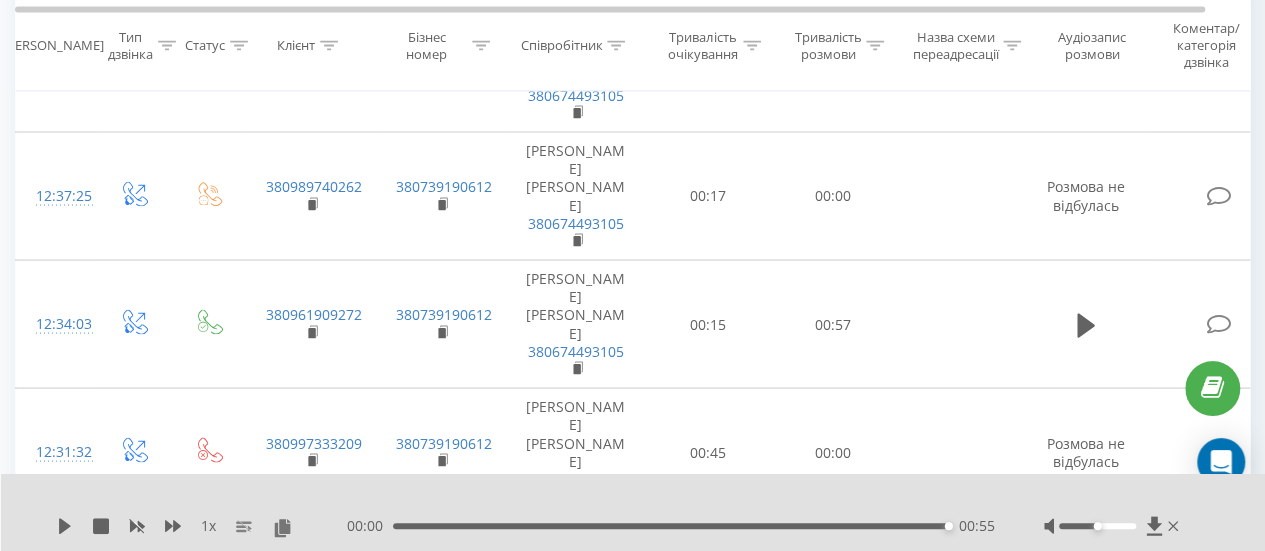 click 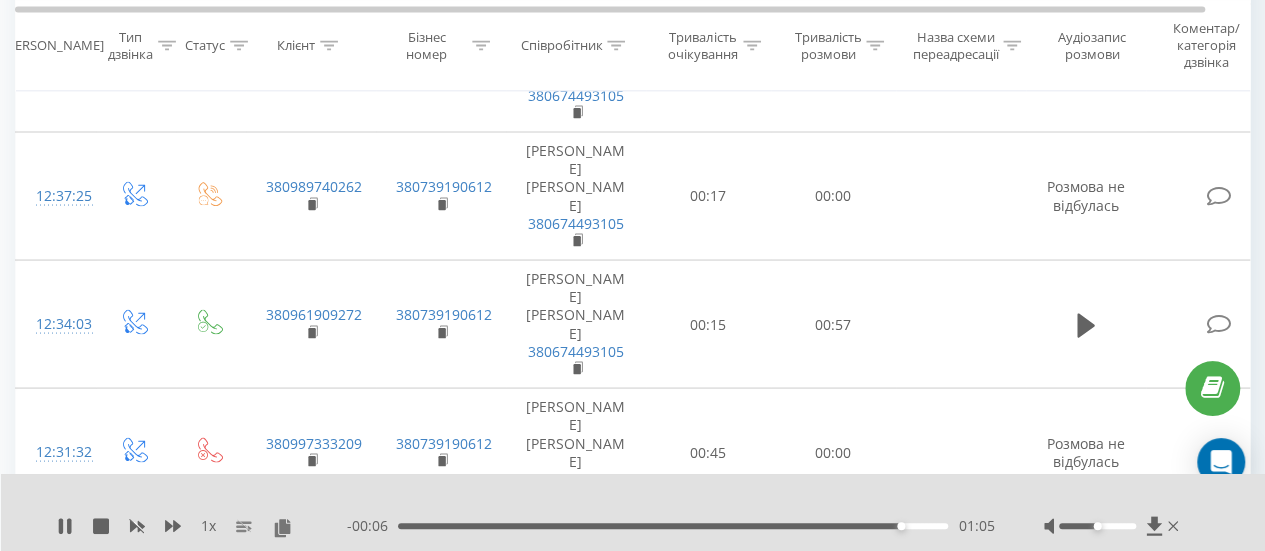 click on "01:05" at bounding box center (673, 526) 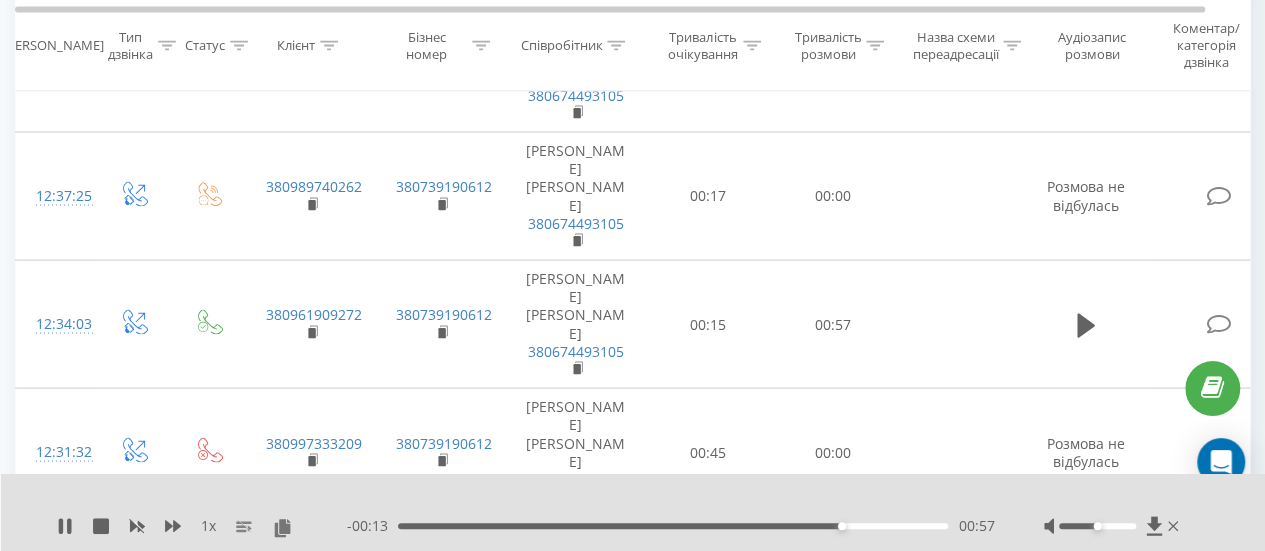 click on "00:57" at bounding box center [673, 526] 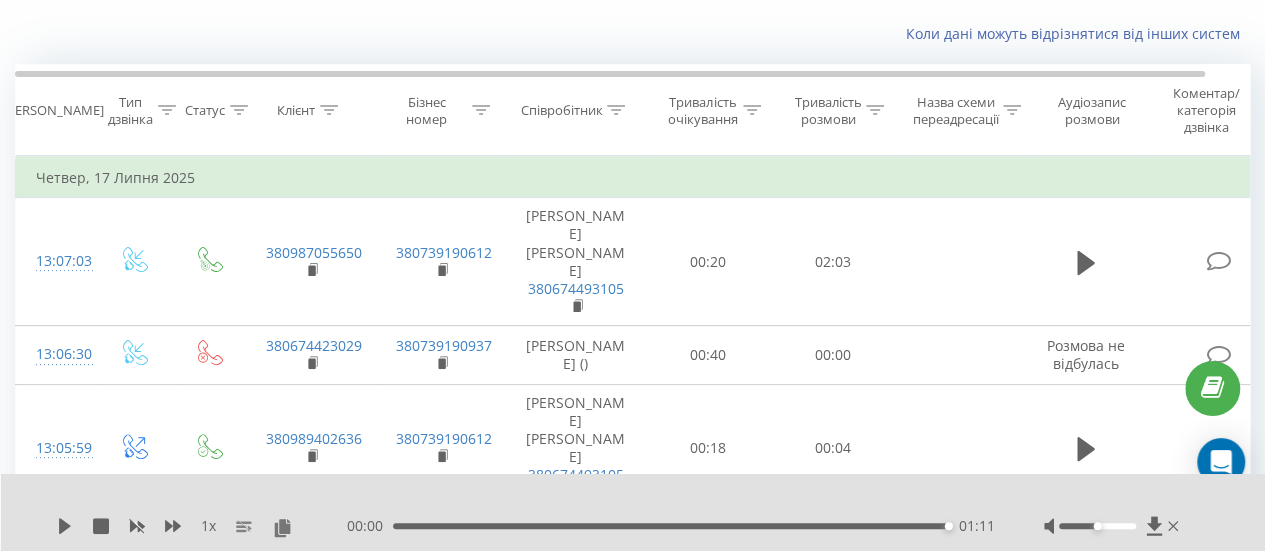 scroll, scrollTop: 0, scrollLeft: 0, axis: both 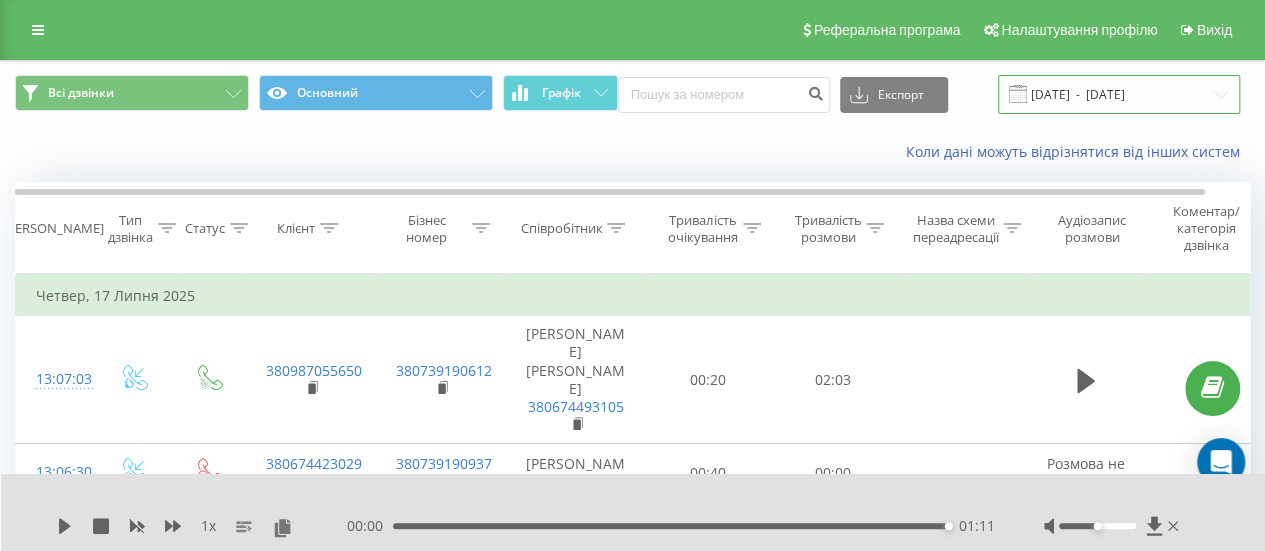 click on "17.07.2025  -  17.07.2025" at bounding box center [1119, 94] 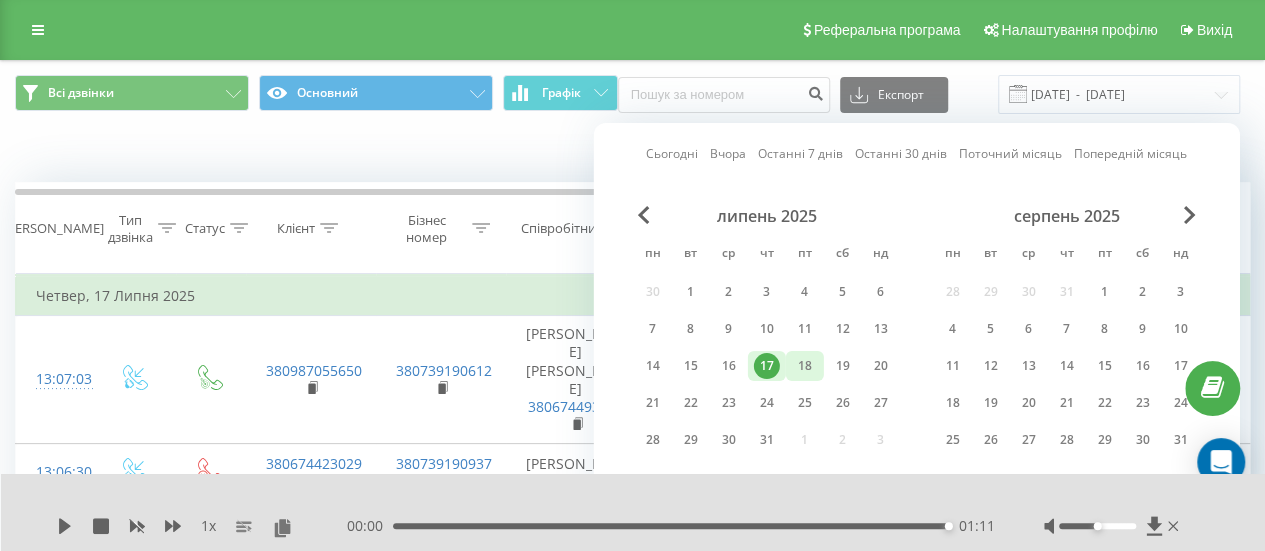 click on "18" at bounding box center [805, 366] 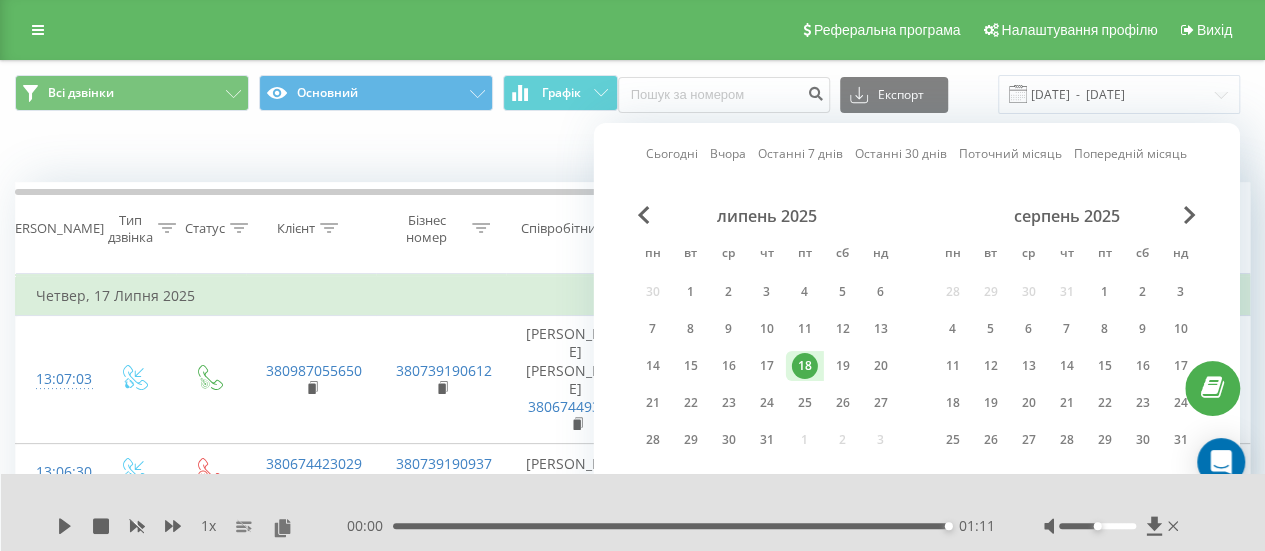 click on "18" at bounding box center [805, 366] 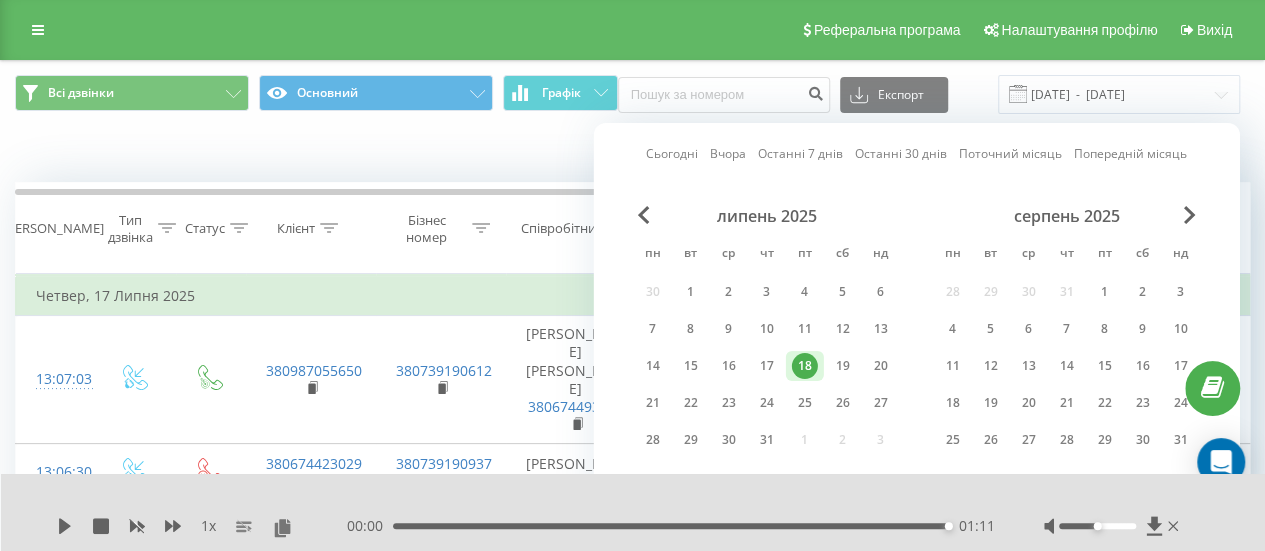 scroll, scrollTop: 400, scrollLeft: 0, axis: vertical 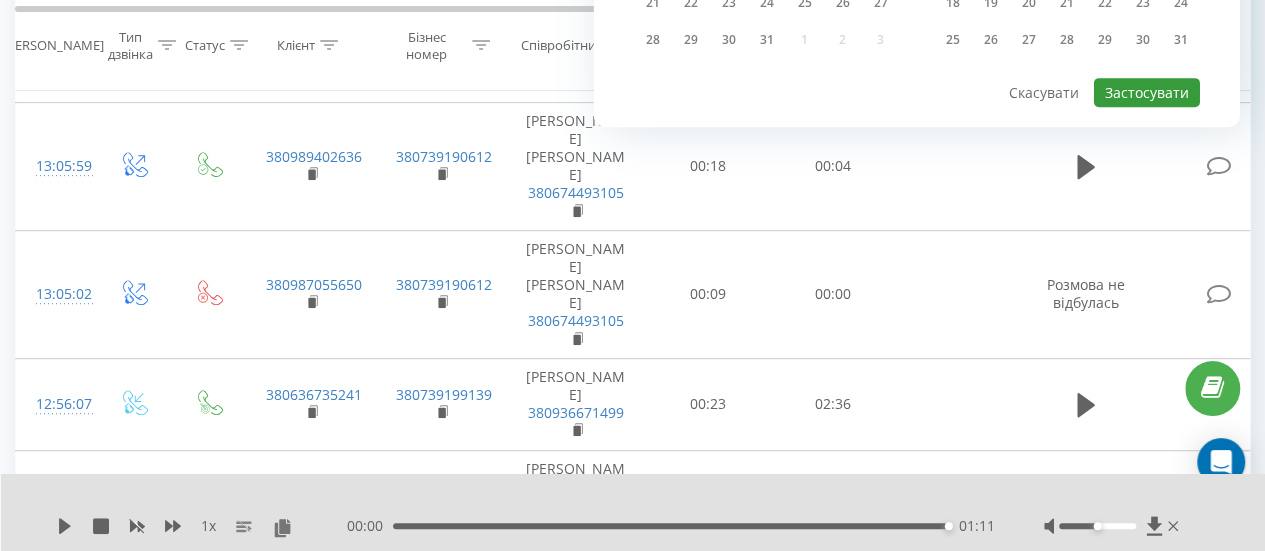 click on "Застосувати" at bounding box center (1147, 92) 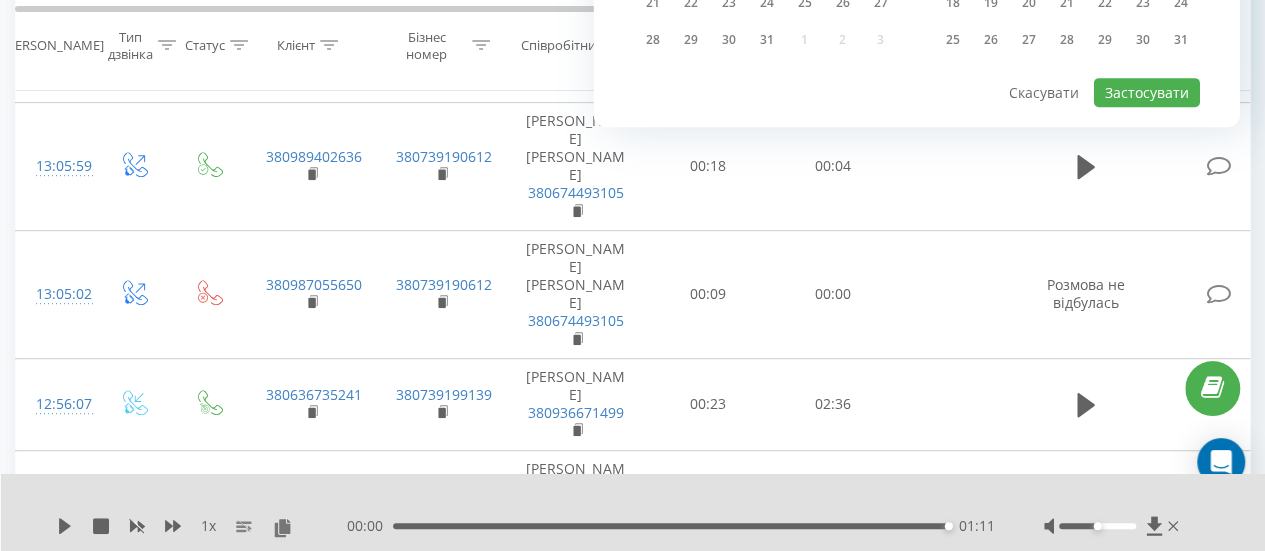 type on "[DATE]  -  [DATE]" 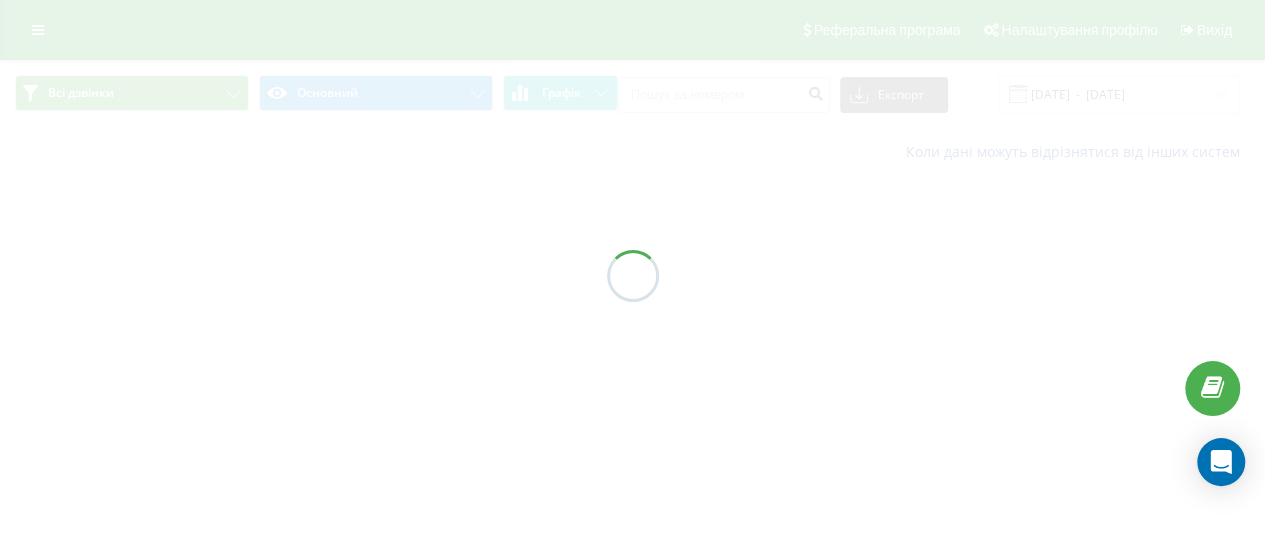 scroll, scrollTop: 0, scrollLeft: 0, axis: both 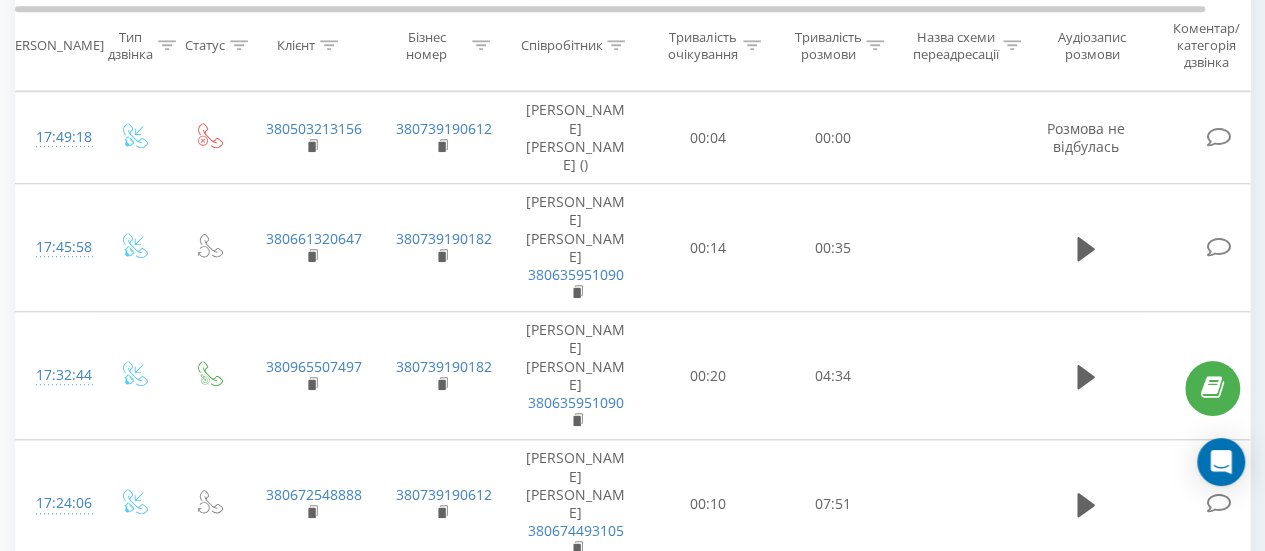 click 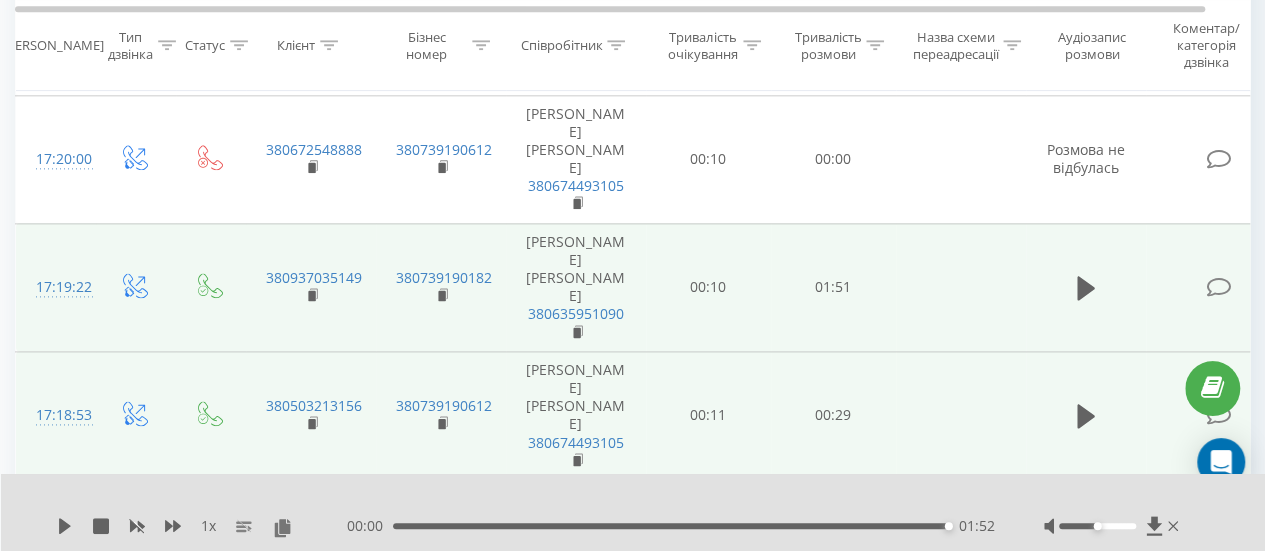 scroll, scrollTop: 1200, scrollLeft: 0, axis: vertical 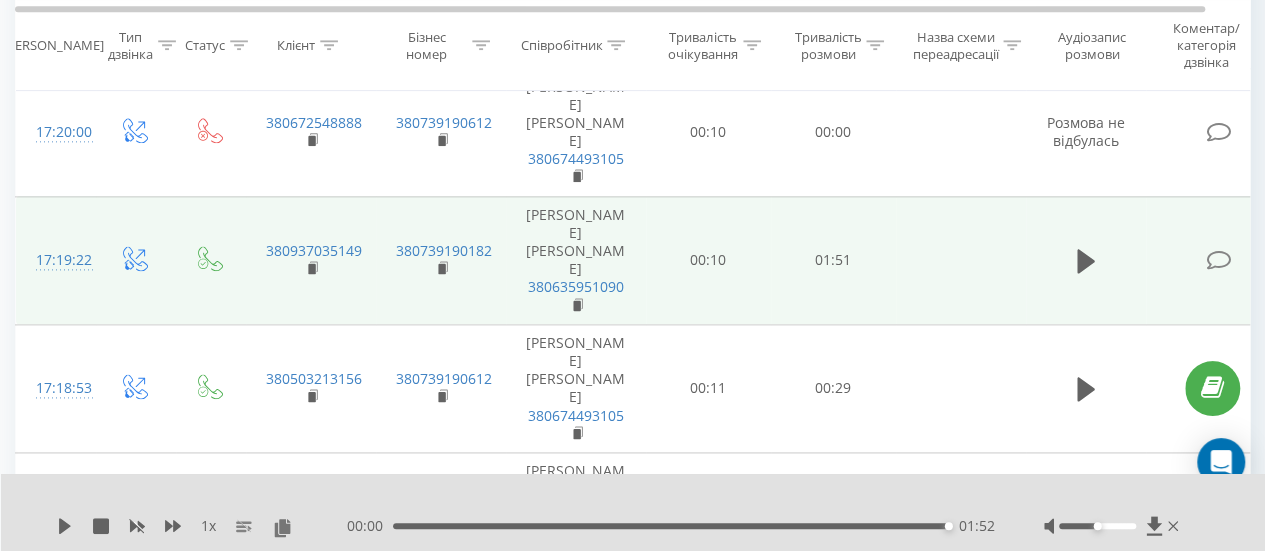 click 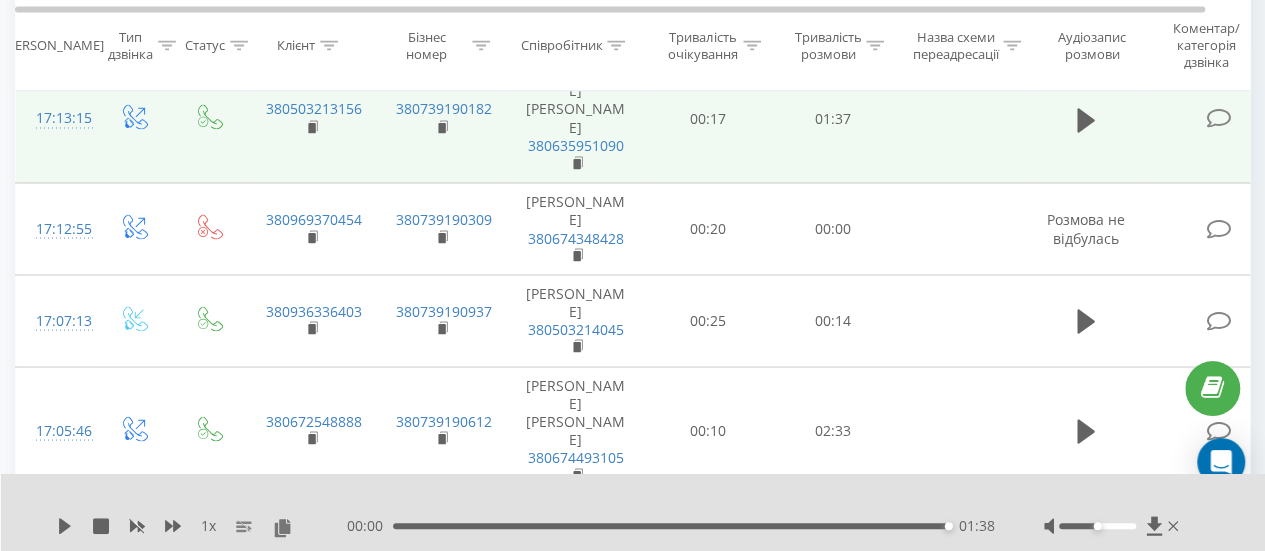scroll, scrollTop: 1700, scrollLeft: 0, axis: vertical 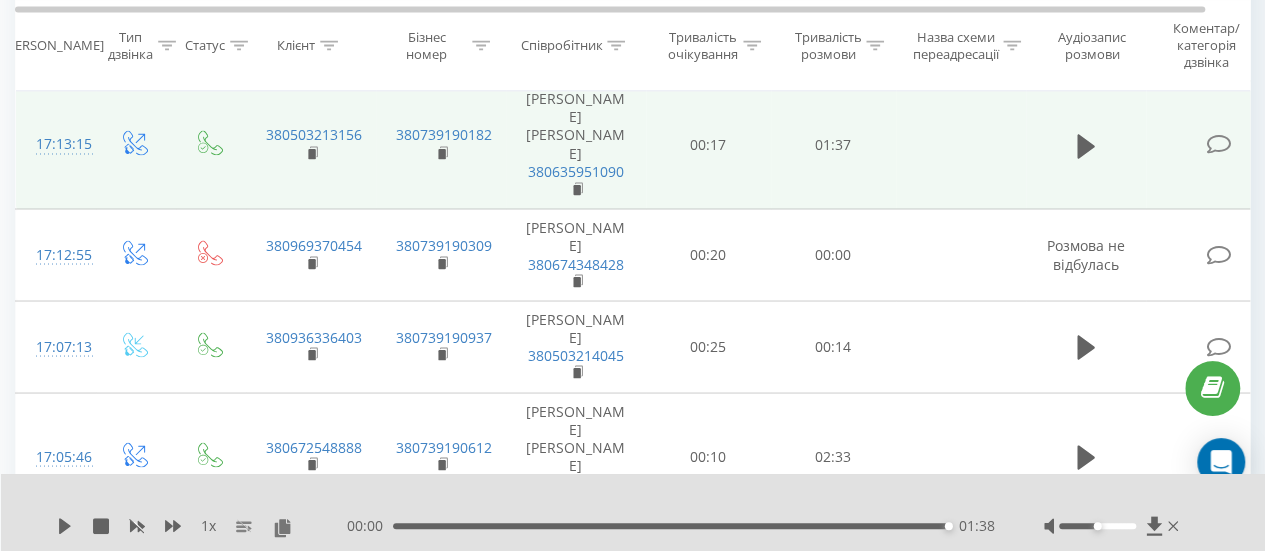 click 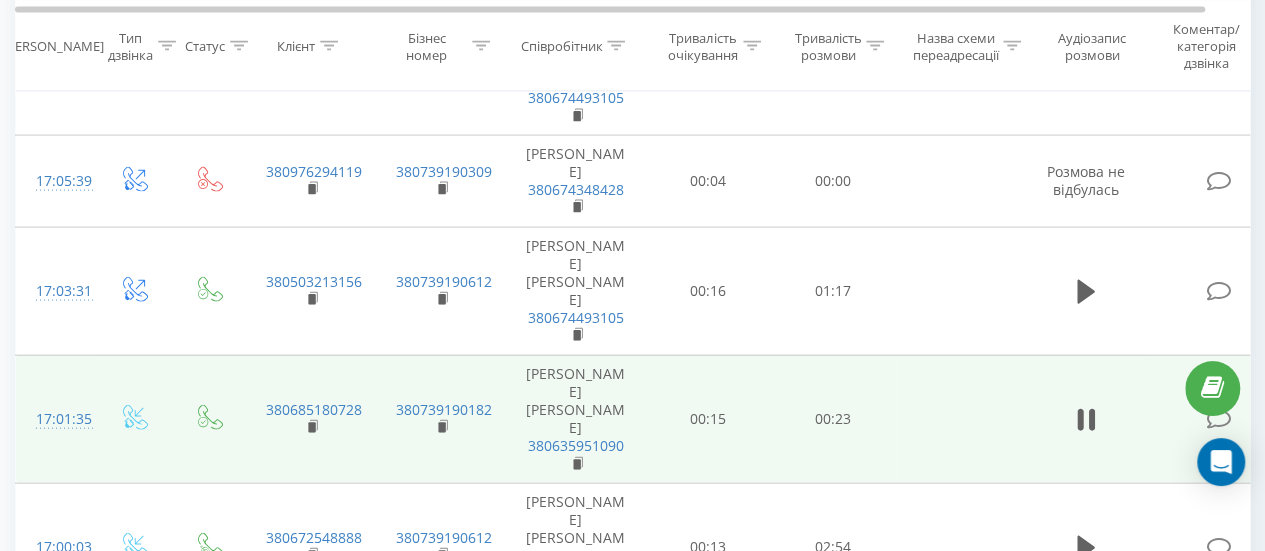 scroll, scrollTop: 2100, scrollLeft: 0, axis: vertical 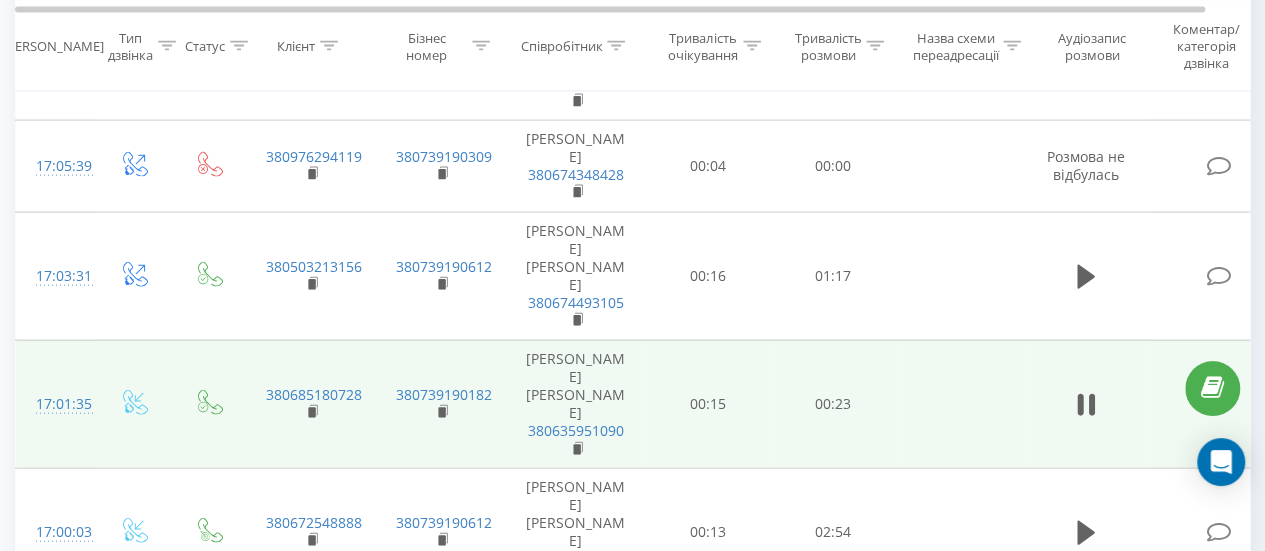 click on "2" at bounding box center [953, 1217] 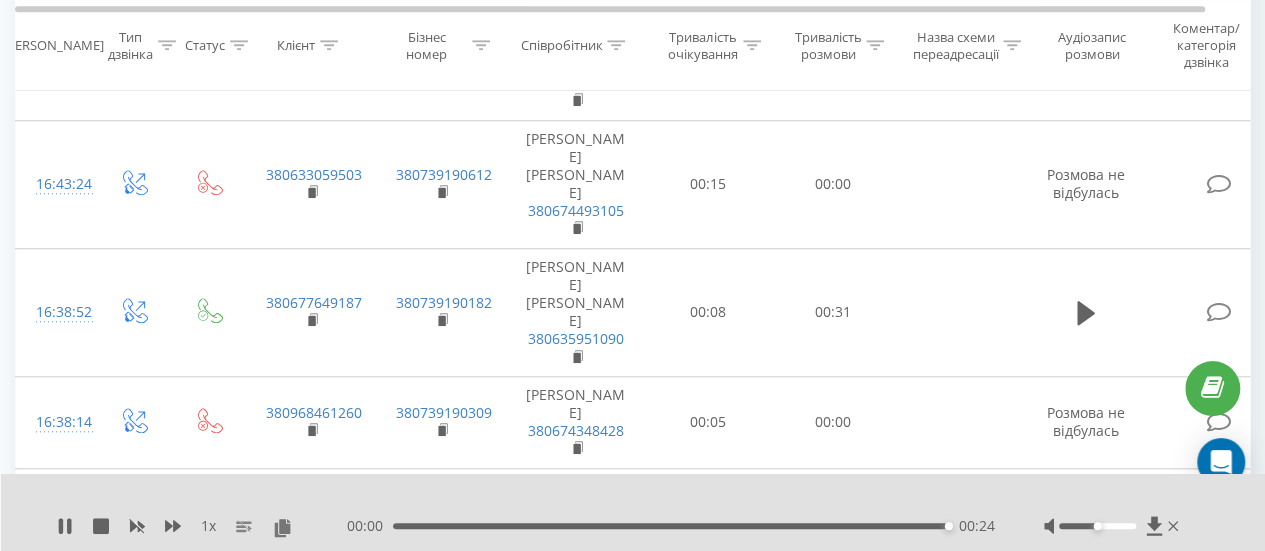 scroll, scrollTop: 132, scrollLeft: 0, axis: vertical 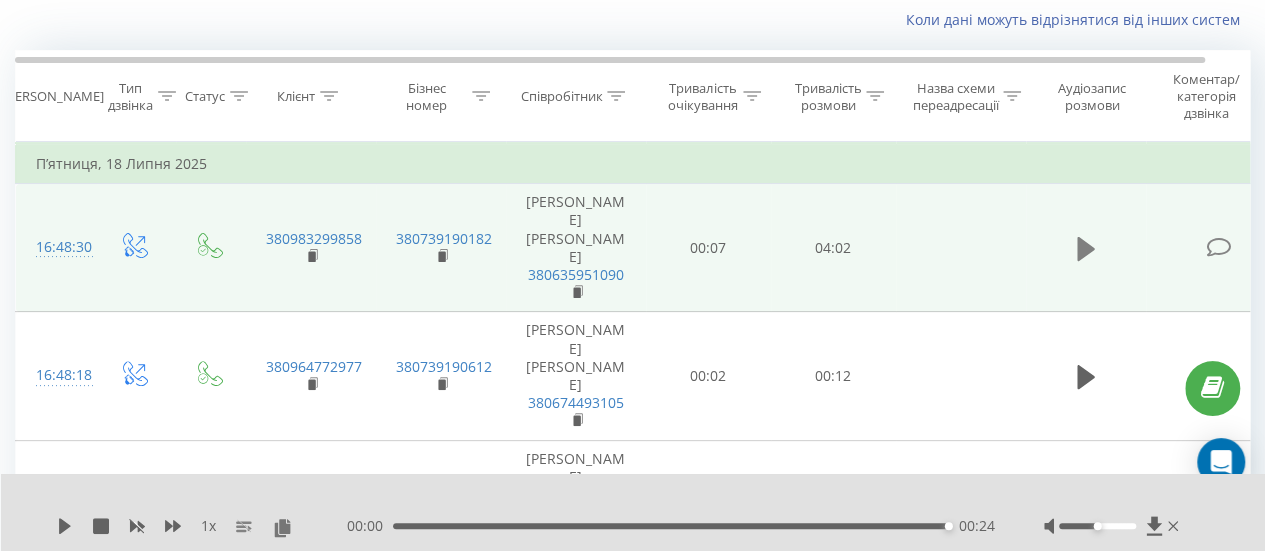 click 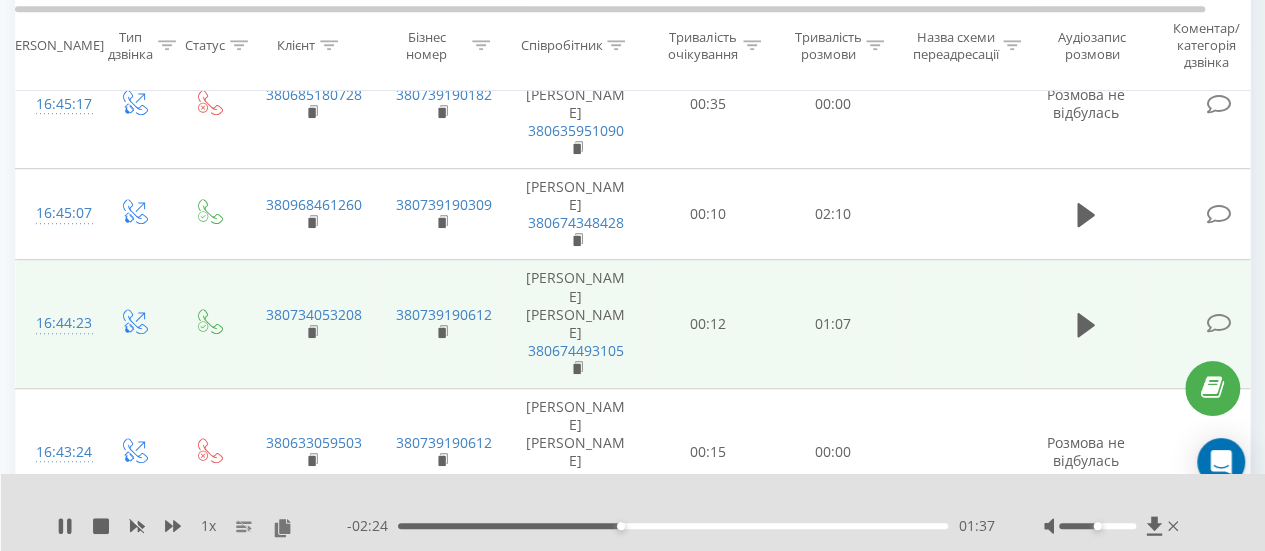 scroll, scrollTop: 732, scrollLeft: 0, axis: vertical 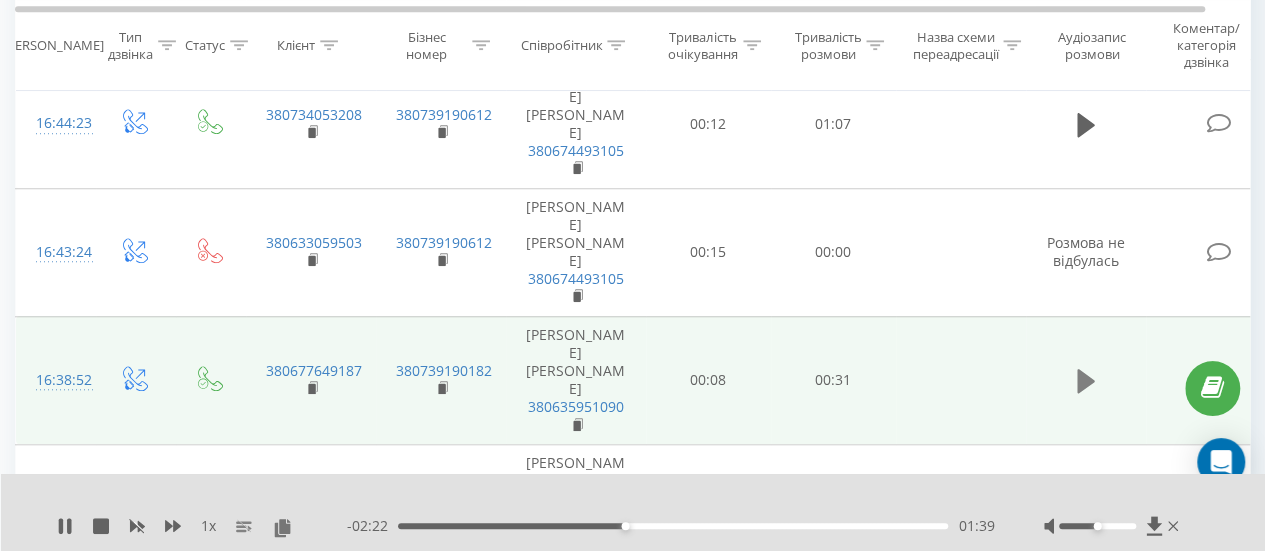 click 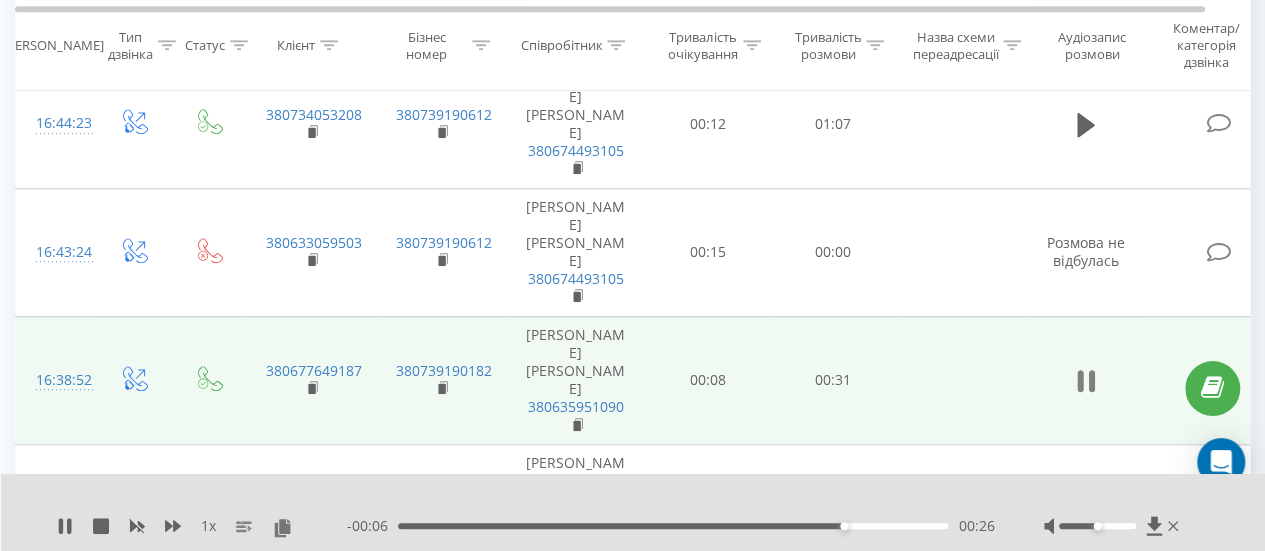 click 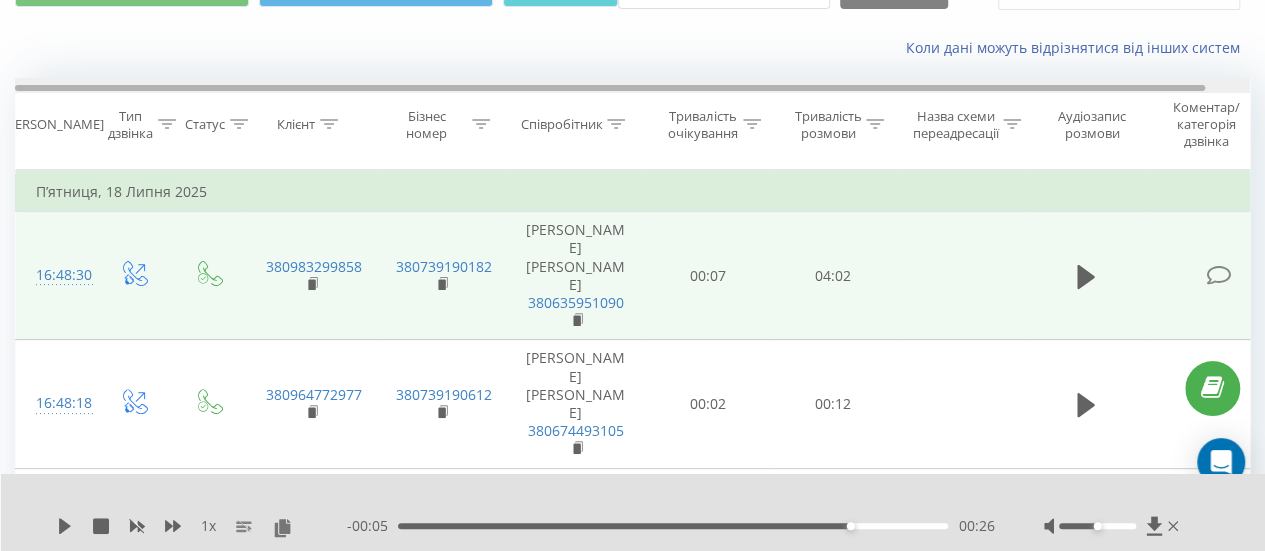 scroll, scrollTop: 0, scrollLeft: 0, axis: both 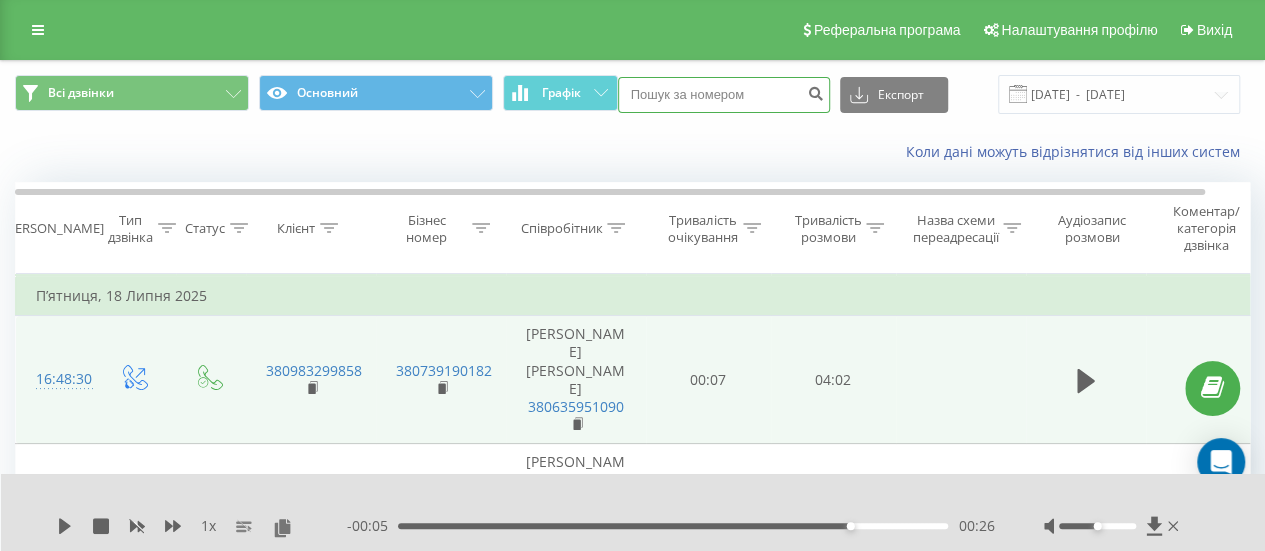 click at bounding box center [724, 95] 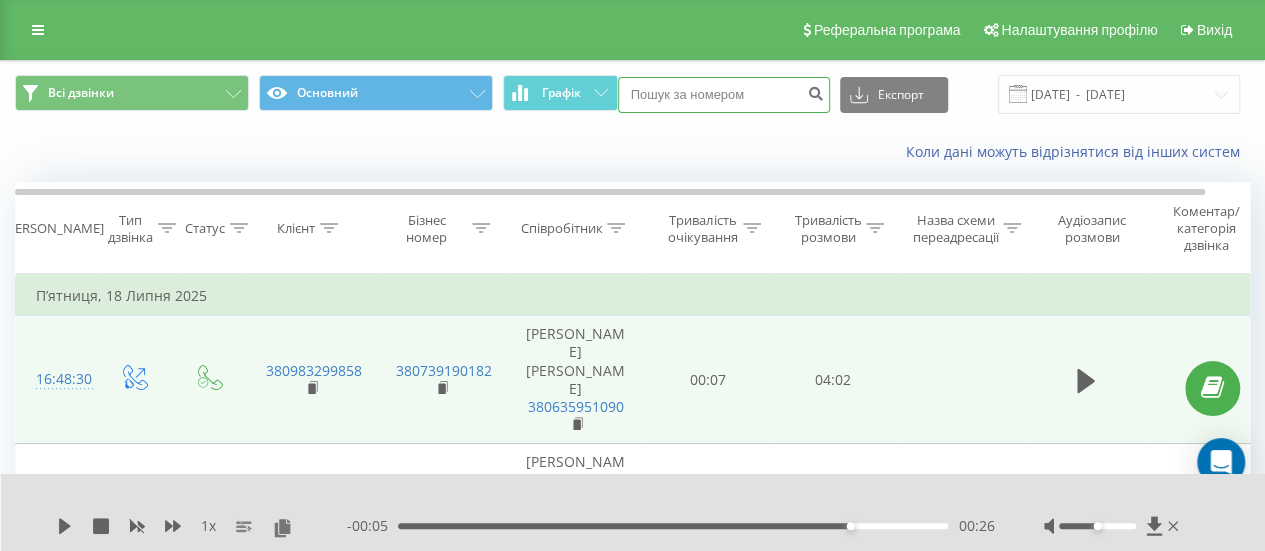 paste on "380973105047" 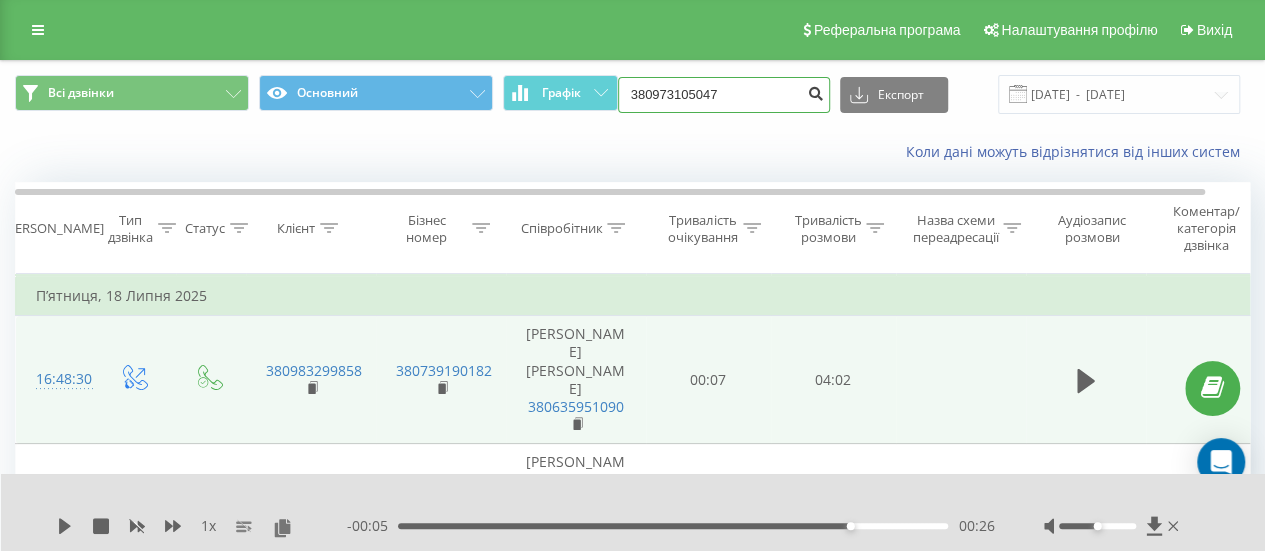 type on "380973105047" 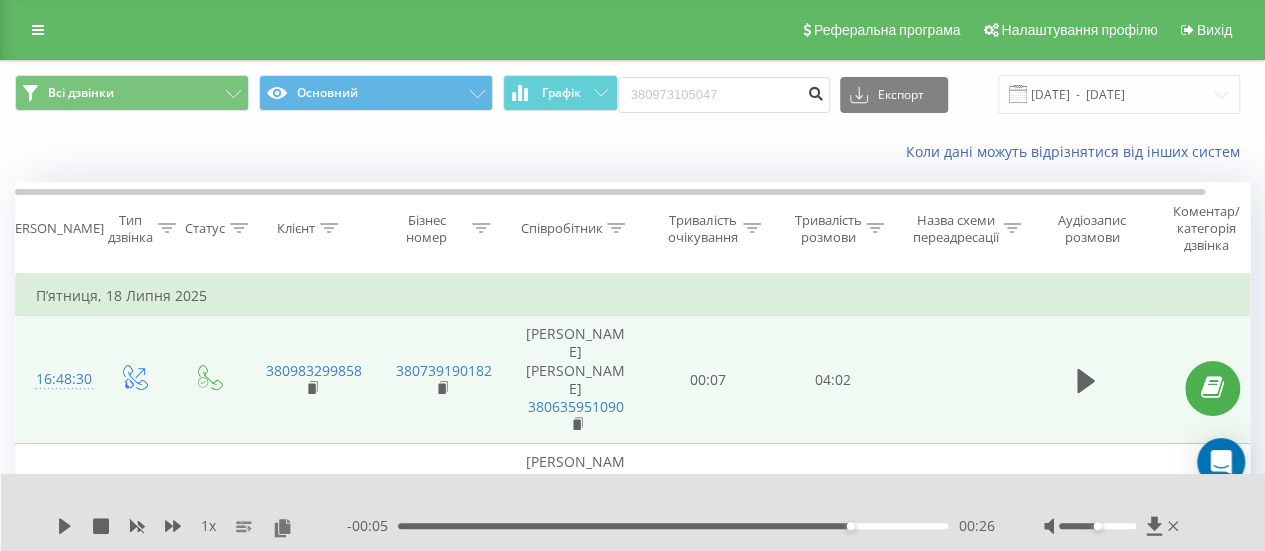 click at bounding box center (816, 91) 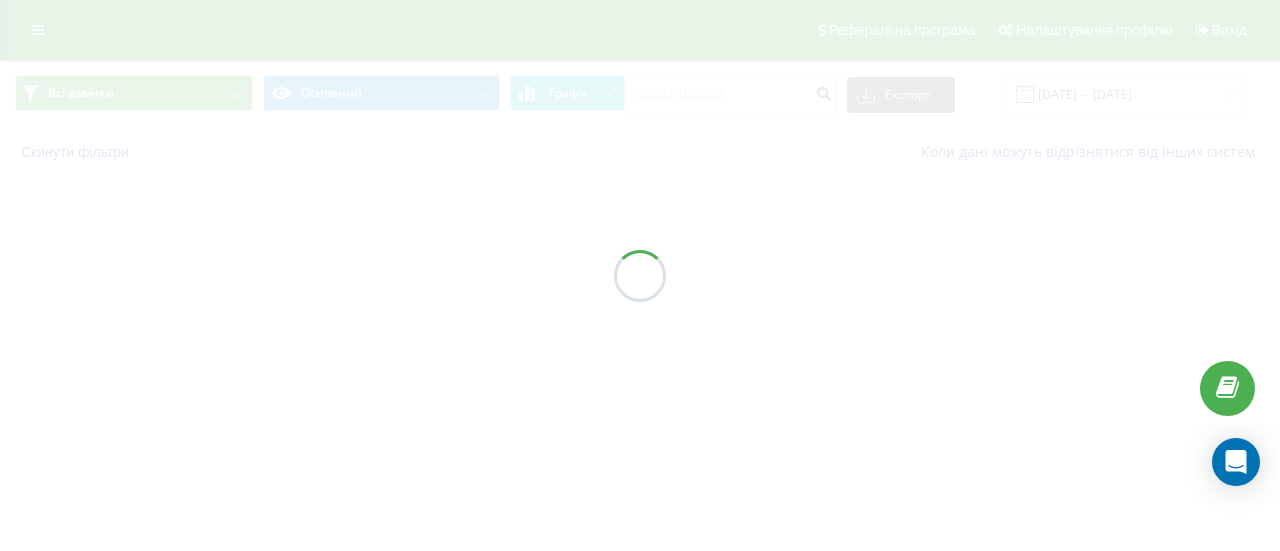 scroll, scrollTop: 0, scrollLeft: 0, axis: both 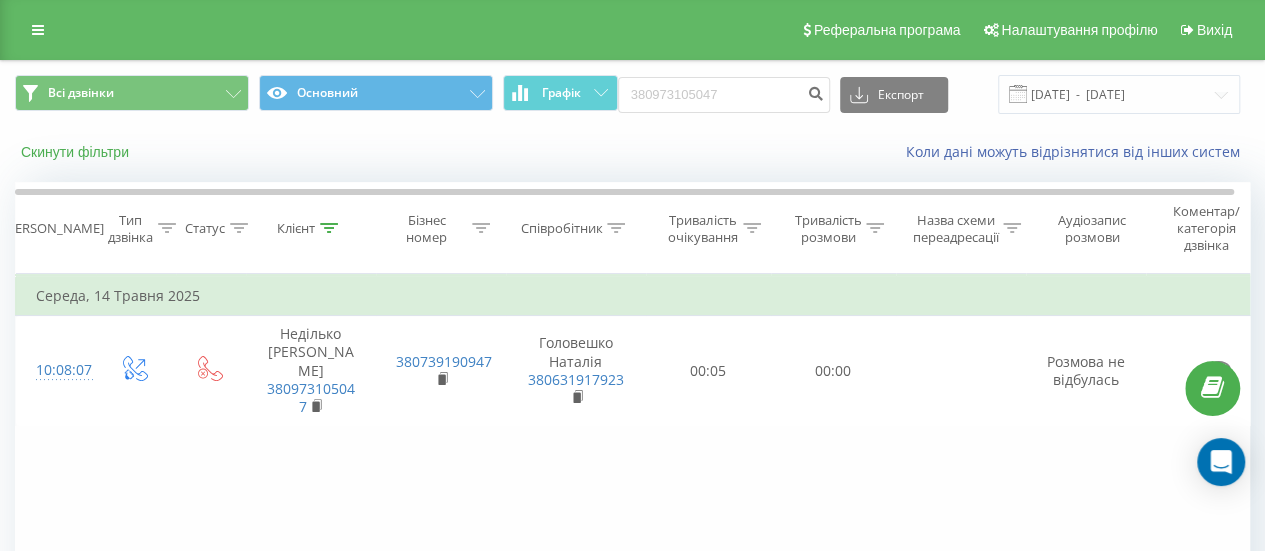 click on "Скинути фільтри" at bounding box center (77, 152) 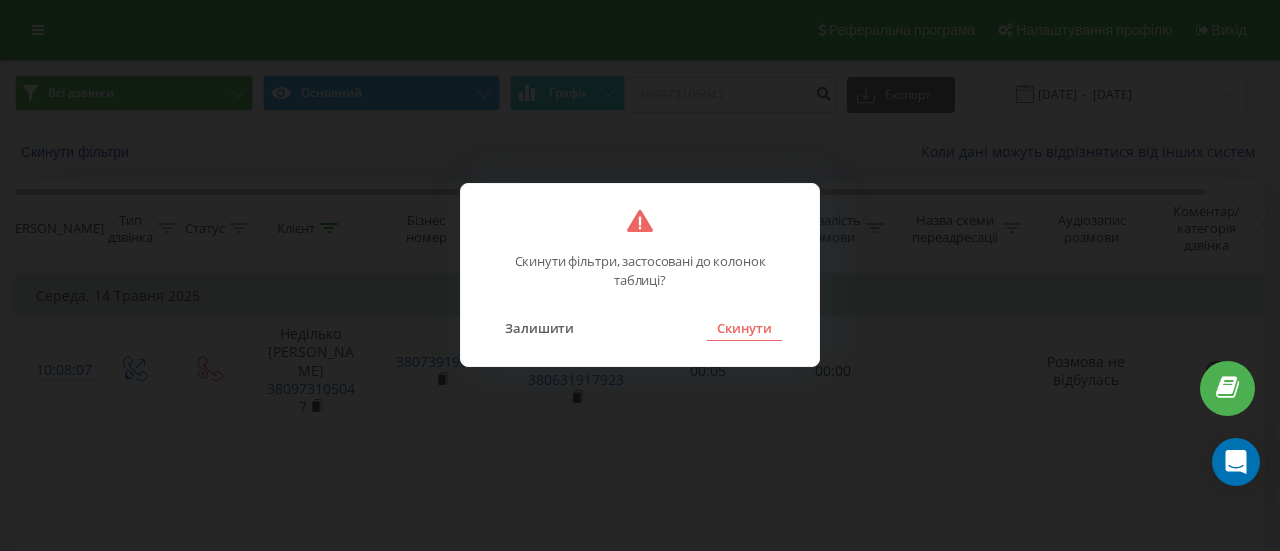click on "Скинути" at bounding box center [744, 328] 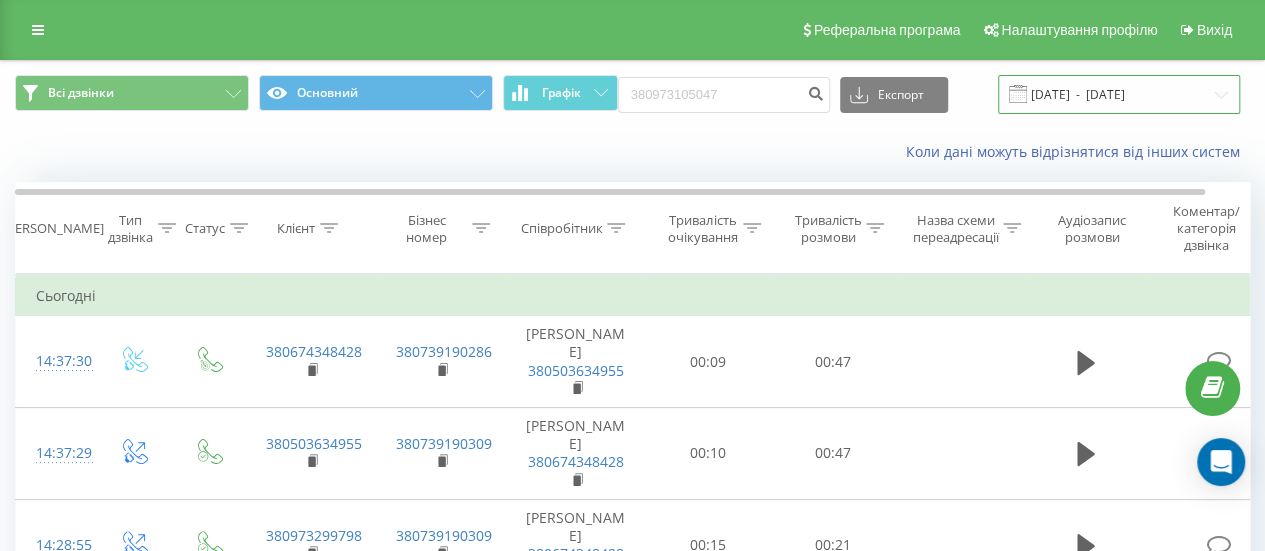 click on "[DATE]  -  [DATE]" at bounding box center [1119, 94] 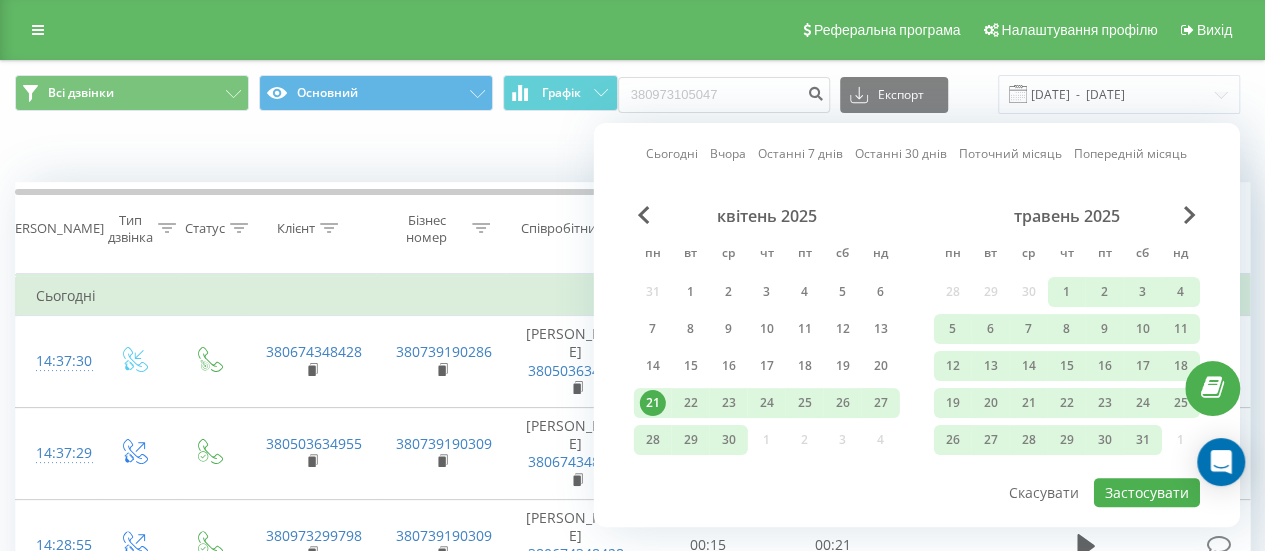 click on "Вчора" at bounding box center (728, 153) 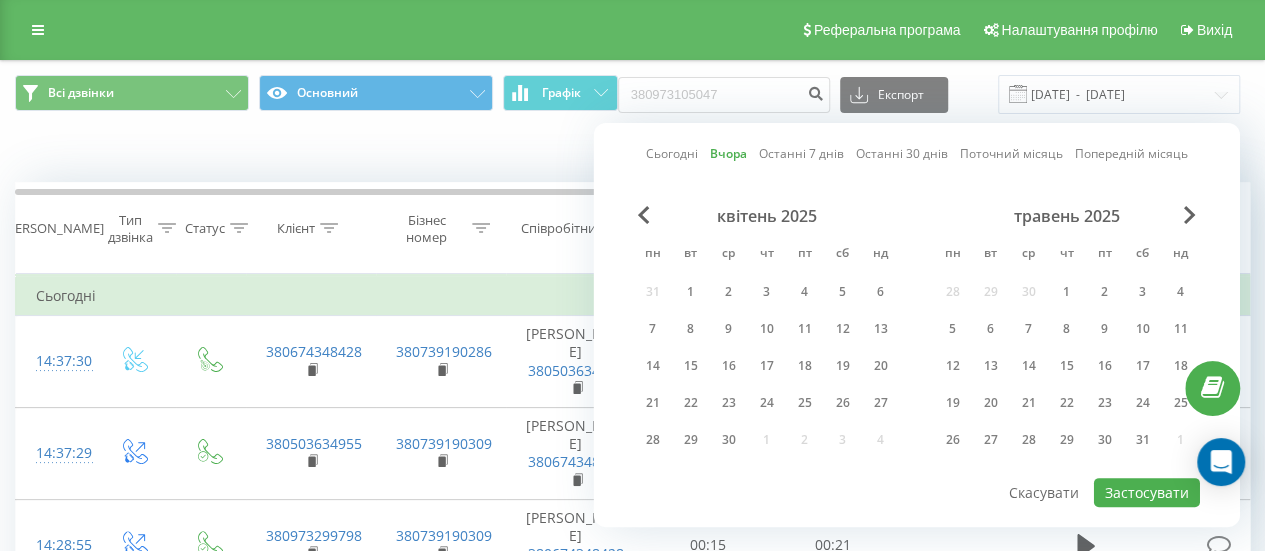 click on "Сьогодні Вчора Останні 7 днів Останні 30 днів Поточний місяць Попередній місяць квітень 2025 пн вт ср чт пт сб нд 31 1 2 3 4 5 6 7 8 9 10 11 12 13 14 15 16 17 18 19 20 21 22 23 24 25 26 27 28 29 30 1 2 3 4 травень 2025 пн вт ср чт пт сб нд 28 29 30 1 2 3 4 5 6 7 8 9 10 11 12 13 14 15 16 17 18 19 20 21 22 23 24 25 26 27 28 29 30 31 1 Застосувати Скасувати" at bounding box center (917, 325) 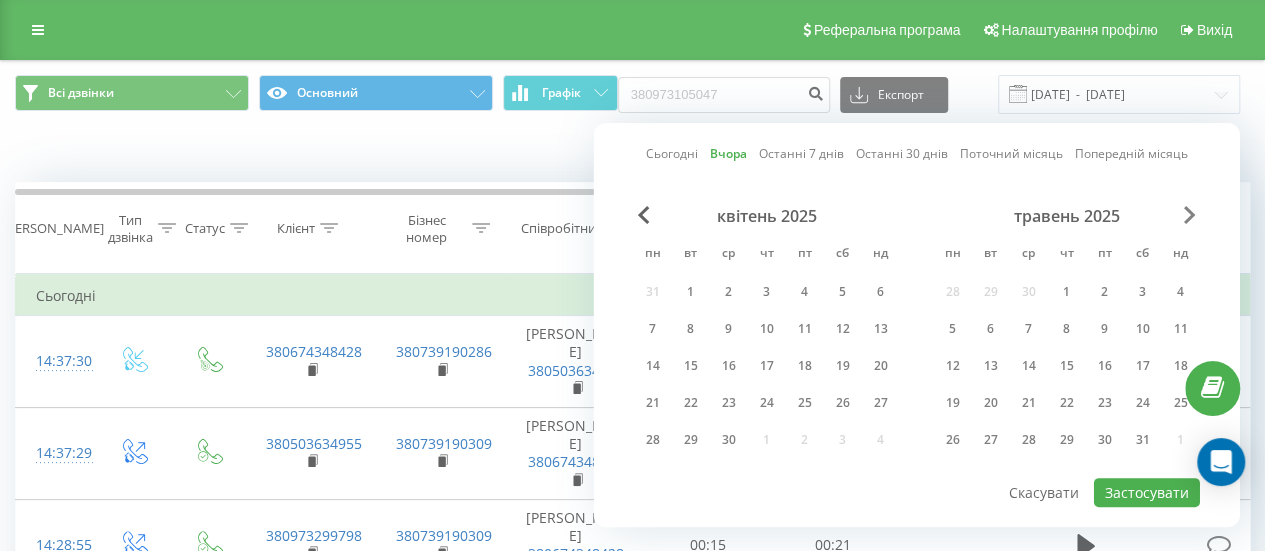 click at bounding box center [1190, 215] 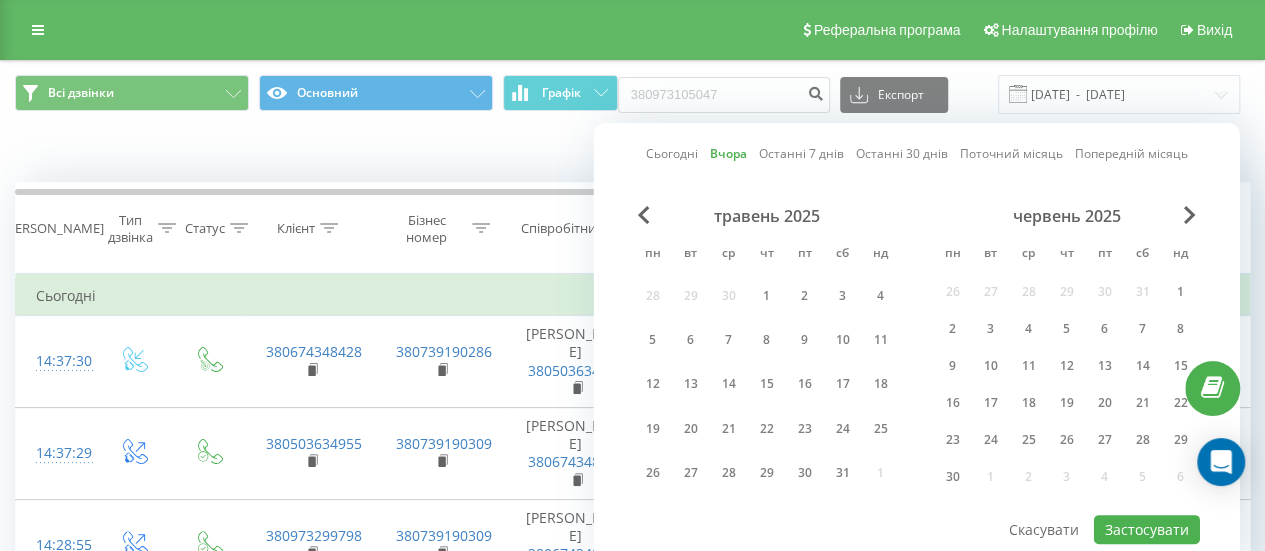 click on "червень 2025" at bounding box center [1067, 216] 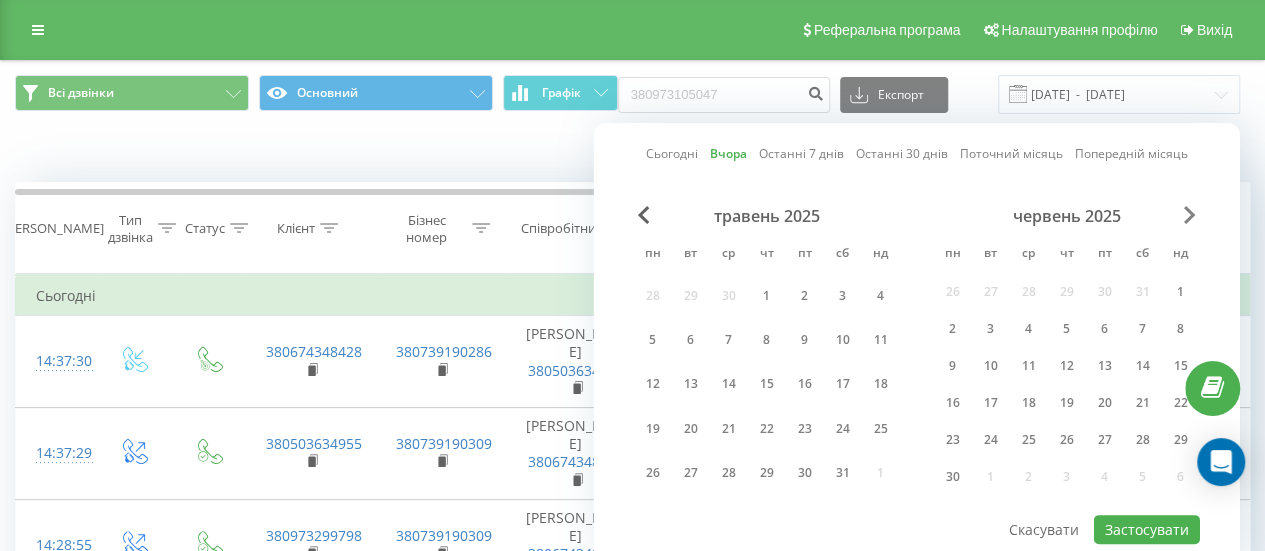 click at bounding box center (1190, 215) 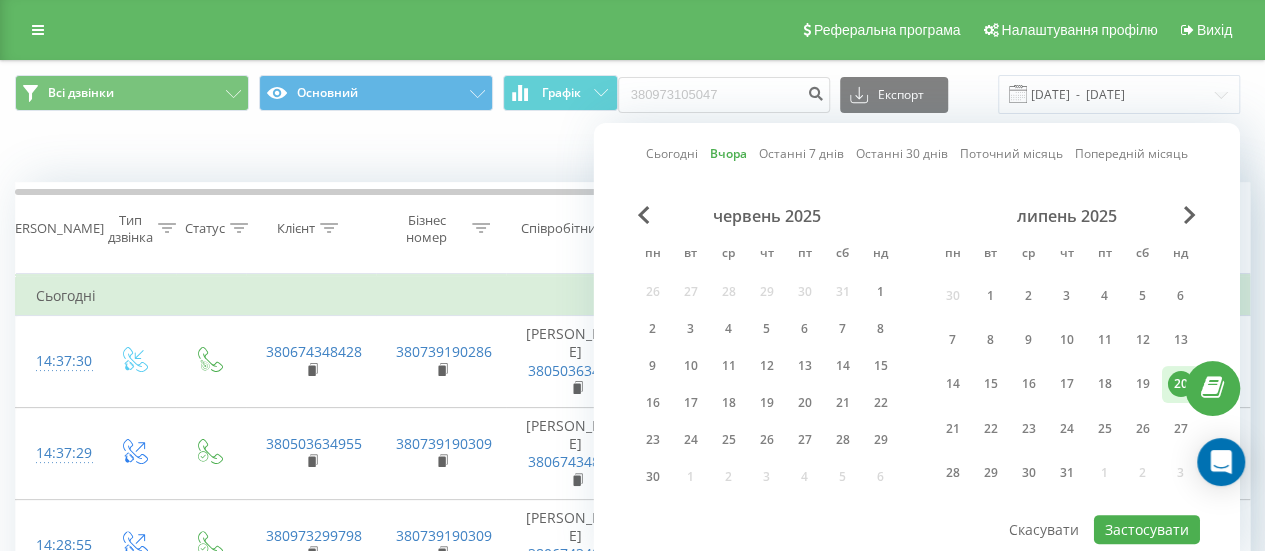 click on "20" at bounding box center [1181, 384] 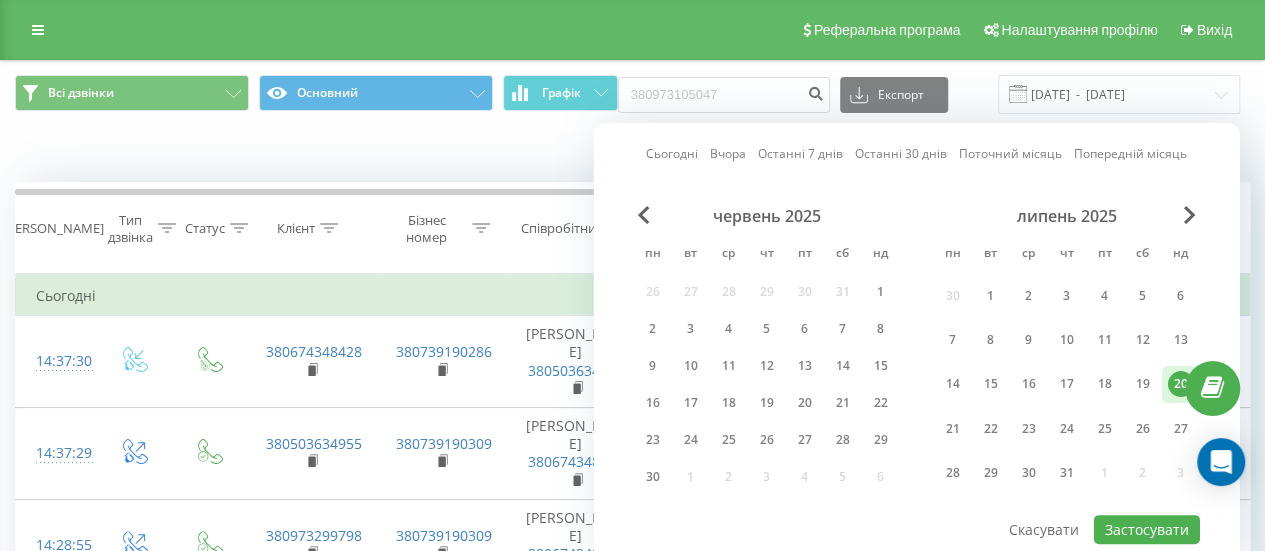 click on "20" at bounding box center [1181, 384] 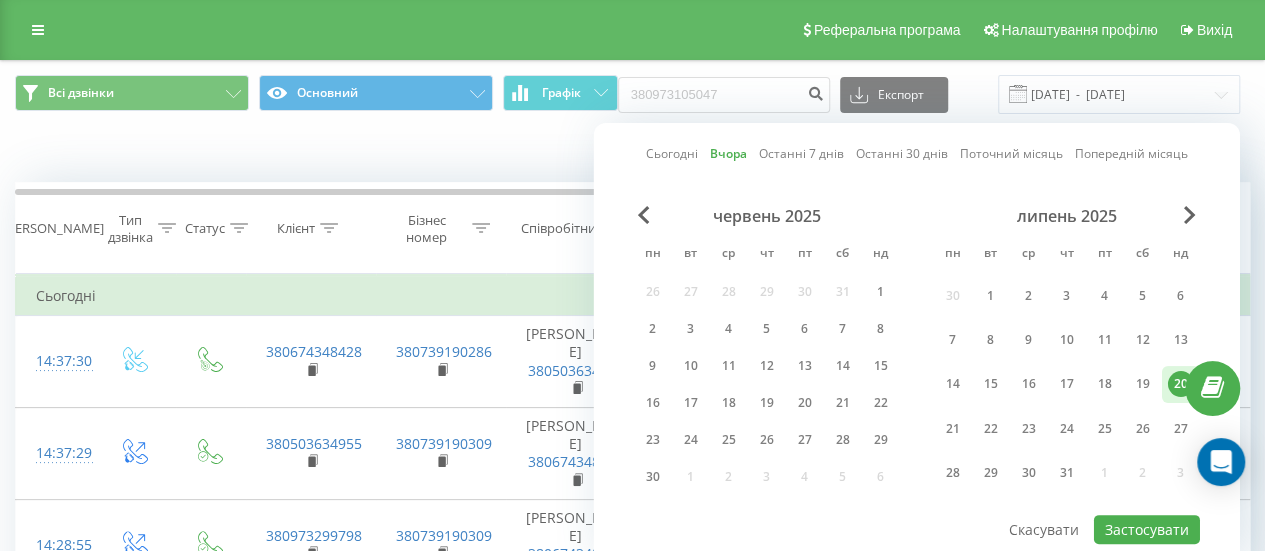 click on "20" at bounding box center [1181, 384] 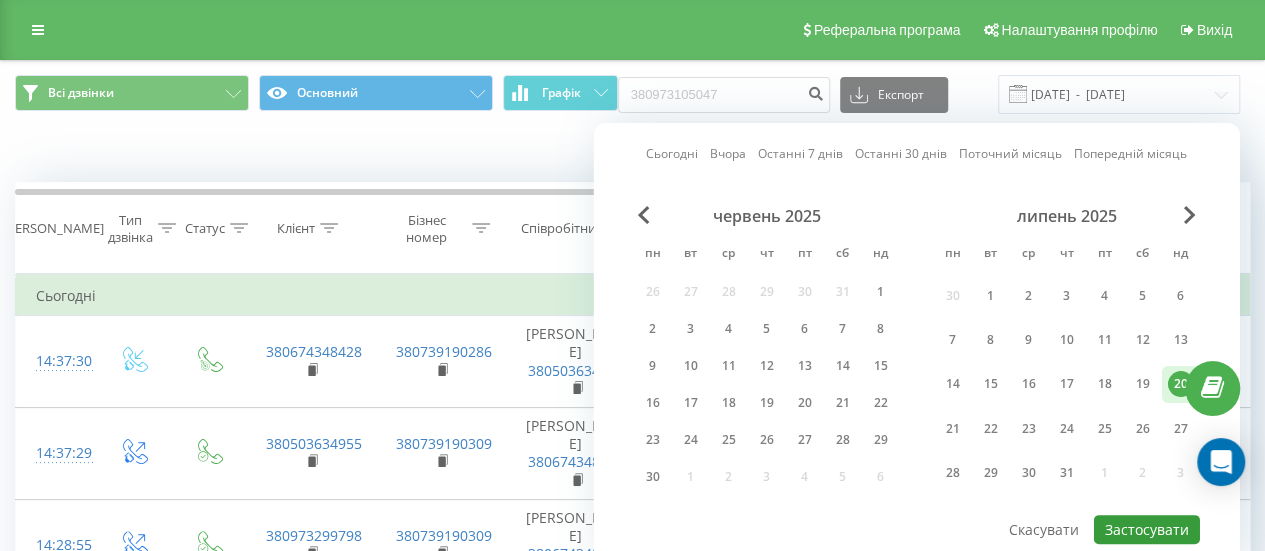 click on "Застосувати" at bounding box center [1147, 529] 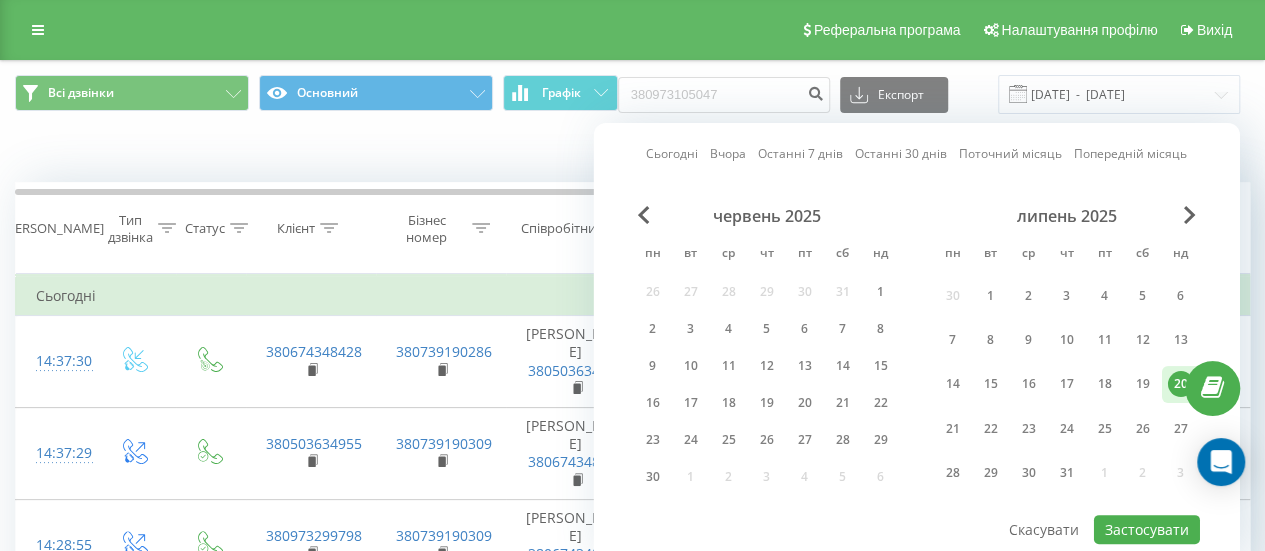 type on "[DATE]  -  [DATE]" 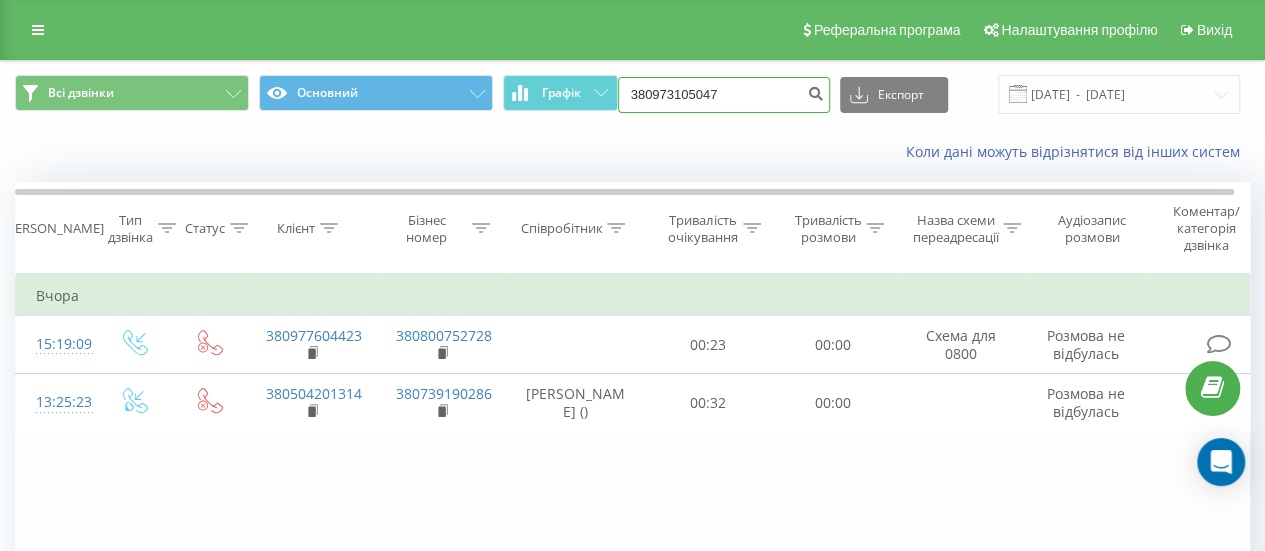 click on "380973105047" at bounding box center (724, 95) 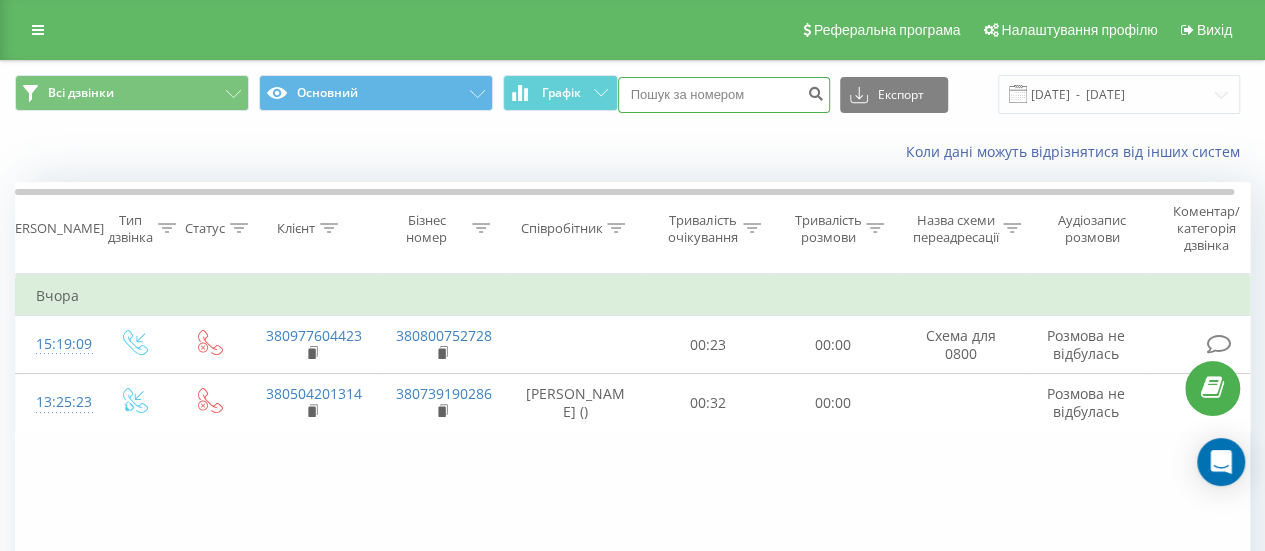type 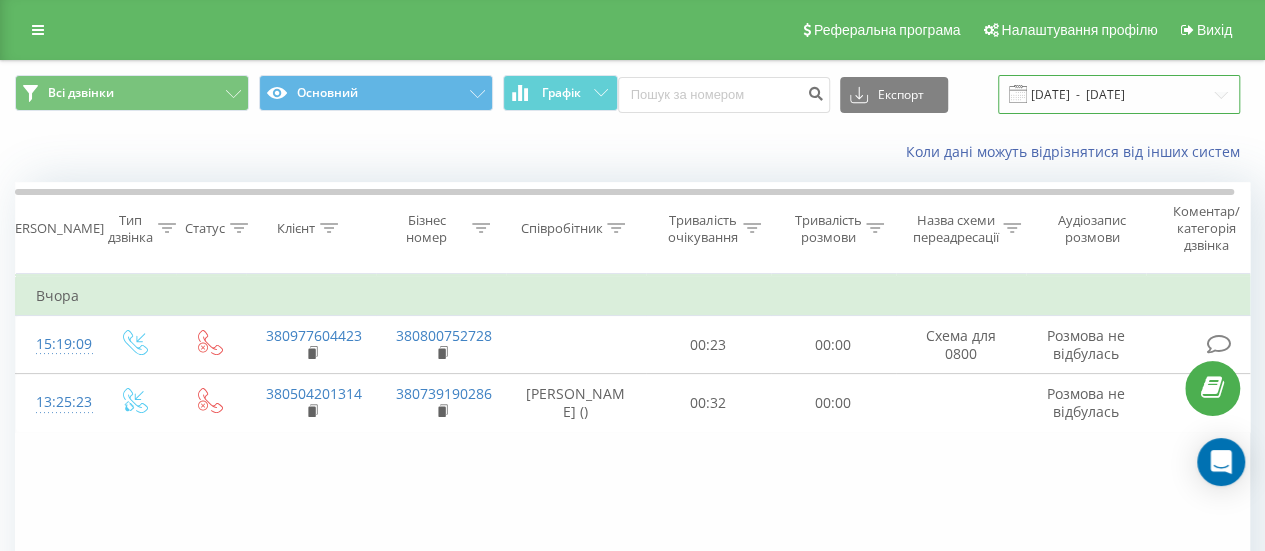 click on "[DATE]  -  [DATE]" at bounding box center (1119, 94) 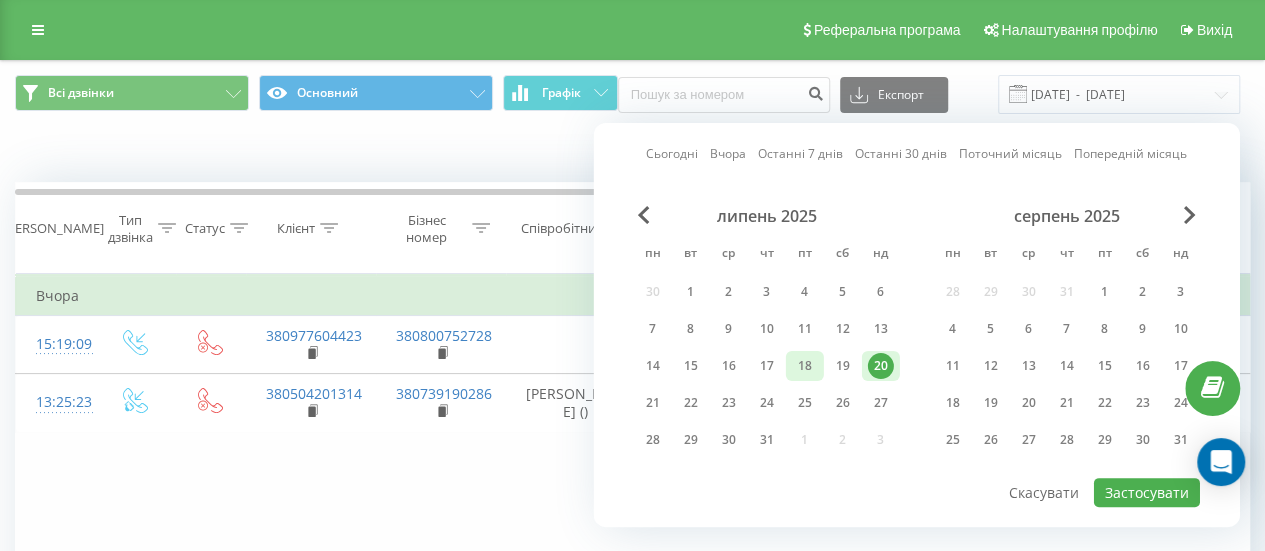 click on "18" at bounding box center [805, 366] 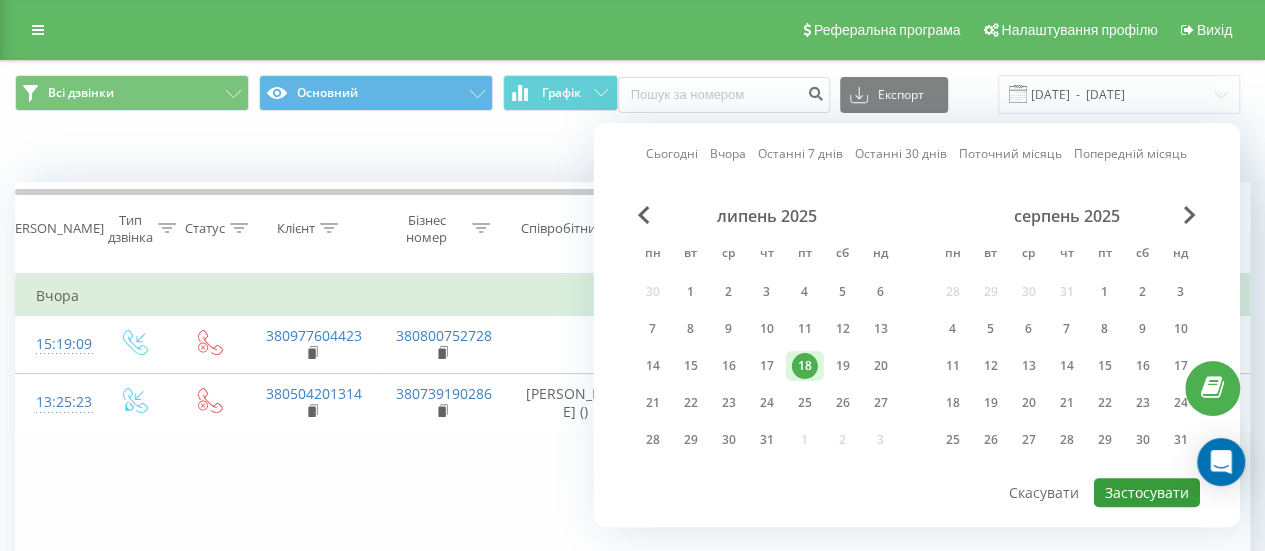 click on "Застосувати" at bounding box center [1147, 492] 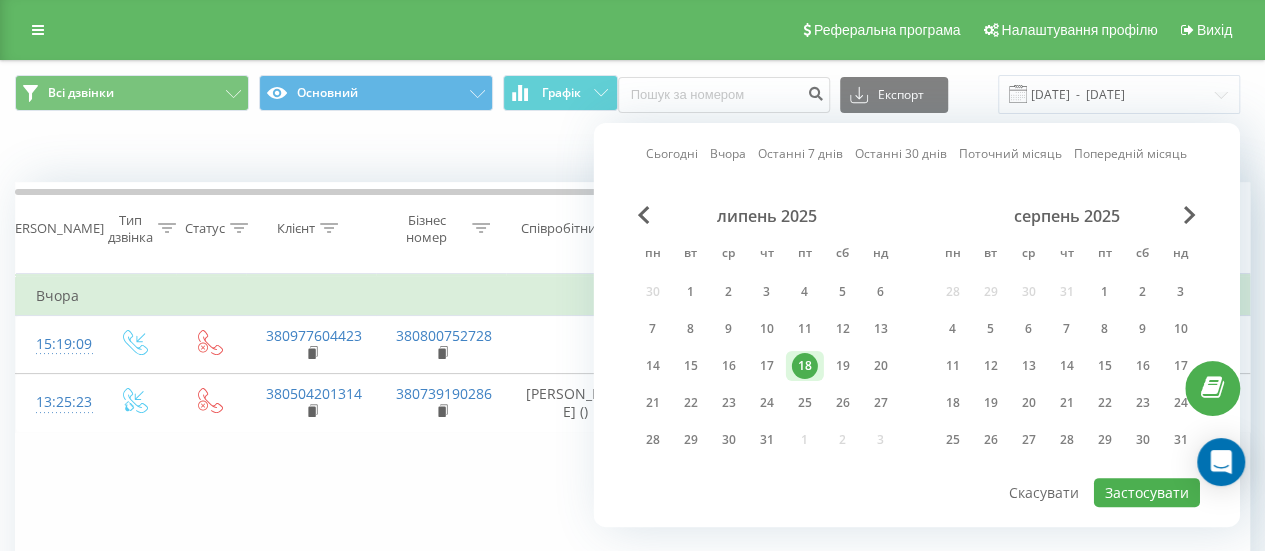 type on "[DATE]  -  [DATE]" 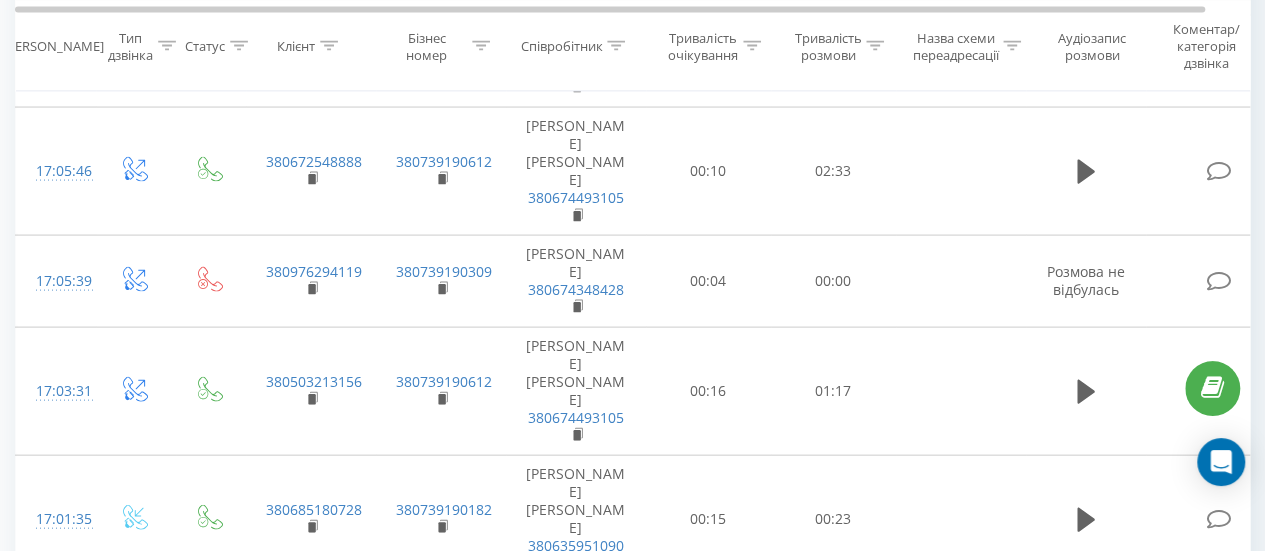scroll, scrollTop: 2024, scrollLeft: 0, axis: vertical 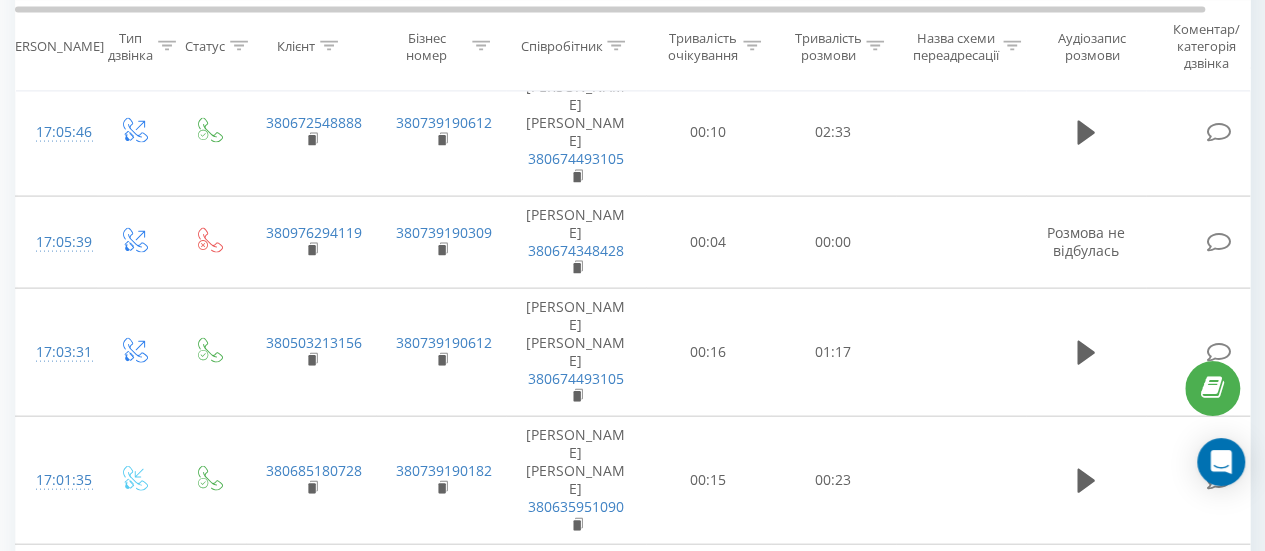 click on "2" at bounding box center (953, 1216) 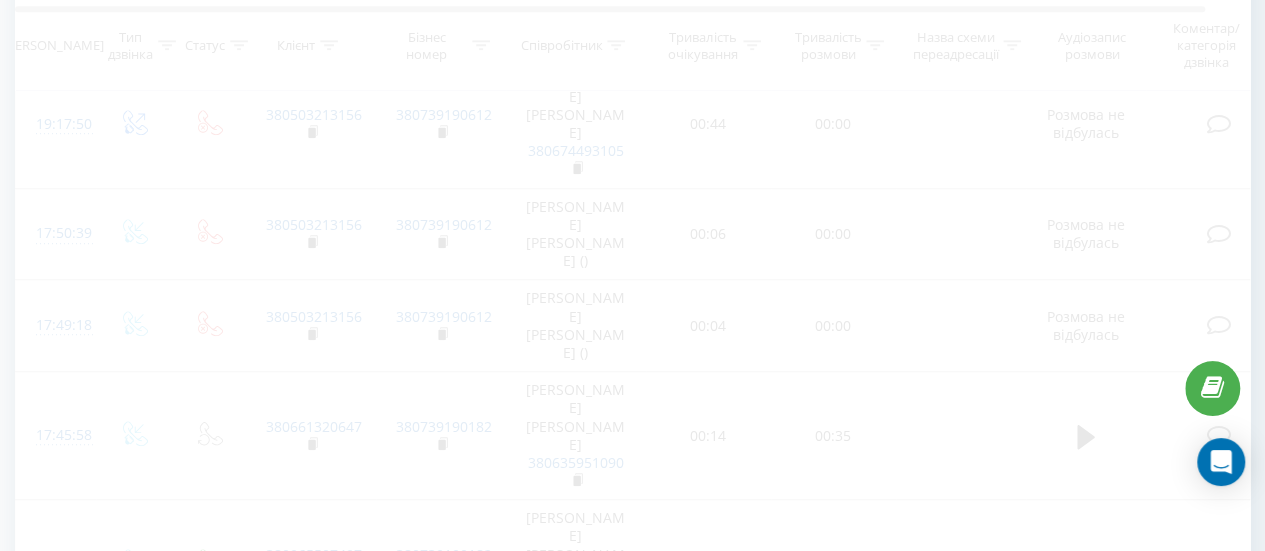 scroll, scrollTop: 132, scrollLeft: 0, axis: vertical 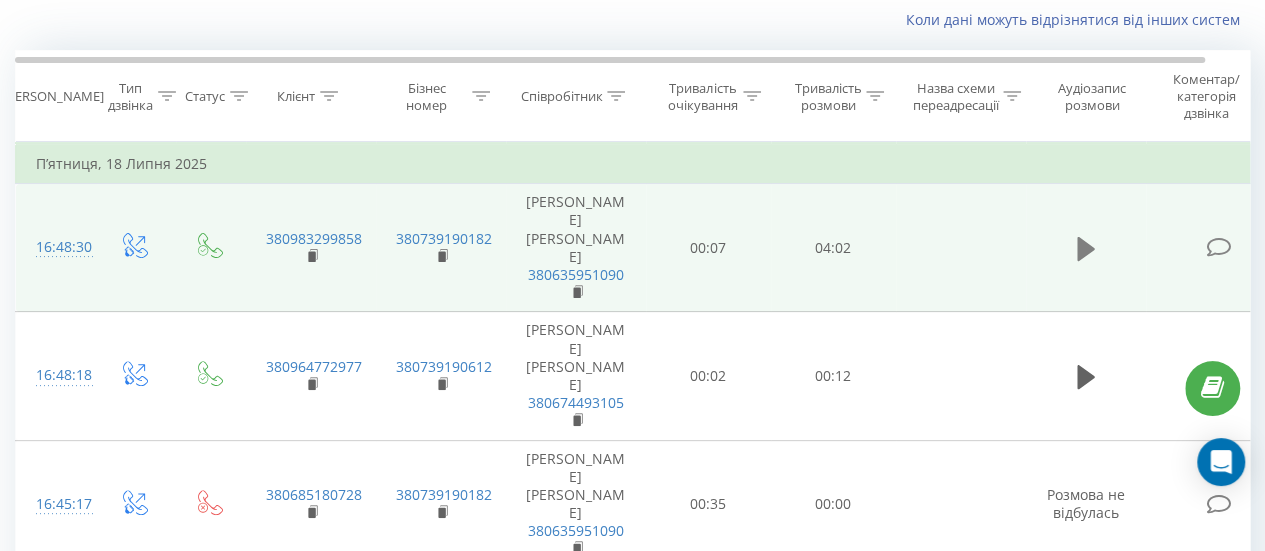 click at bounding box center (1086, 249) 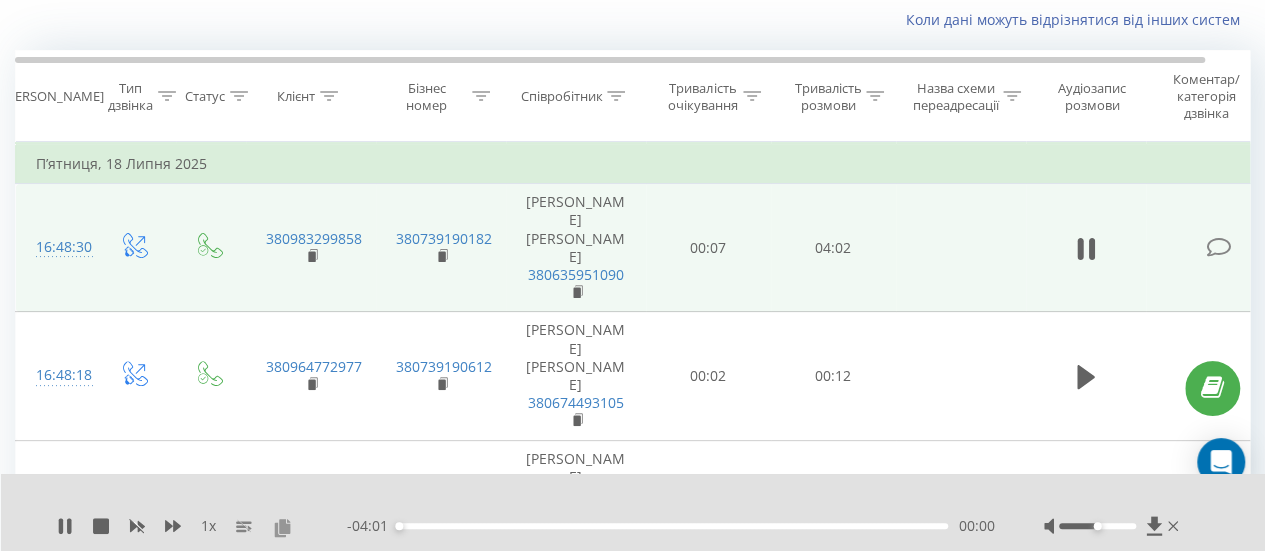 click at bounding box center [282, 527] 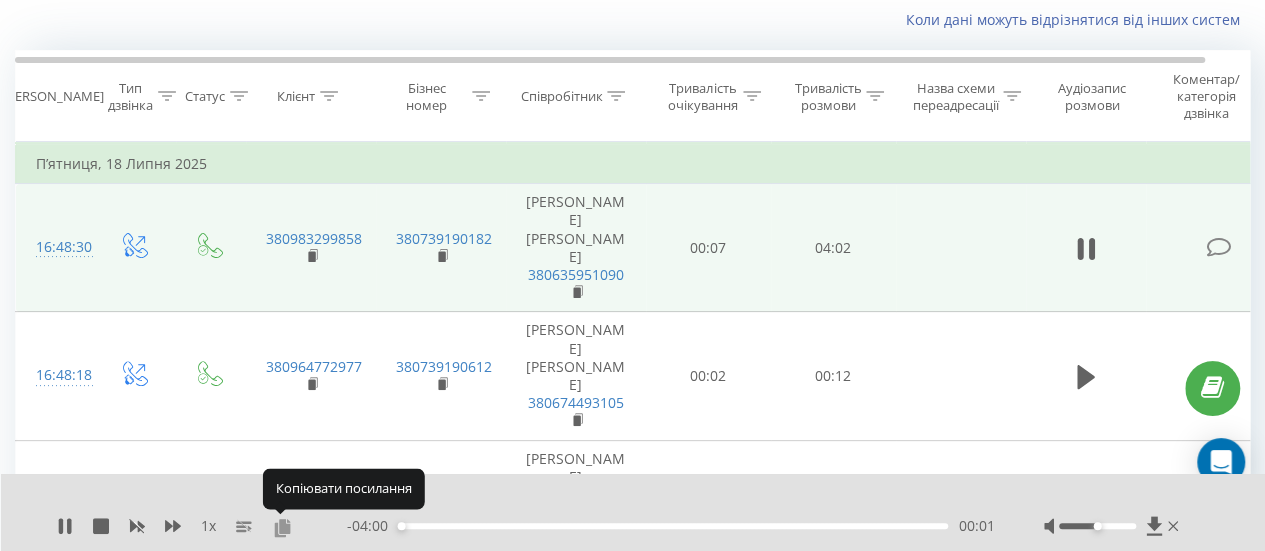 click at bounding box center [282, 527] 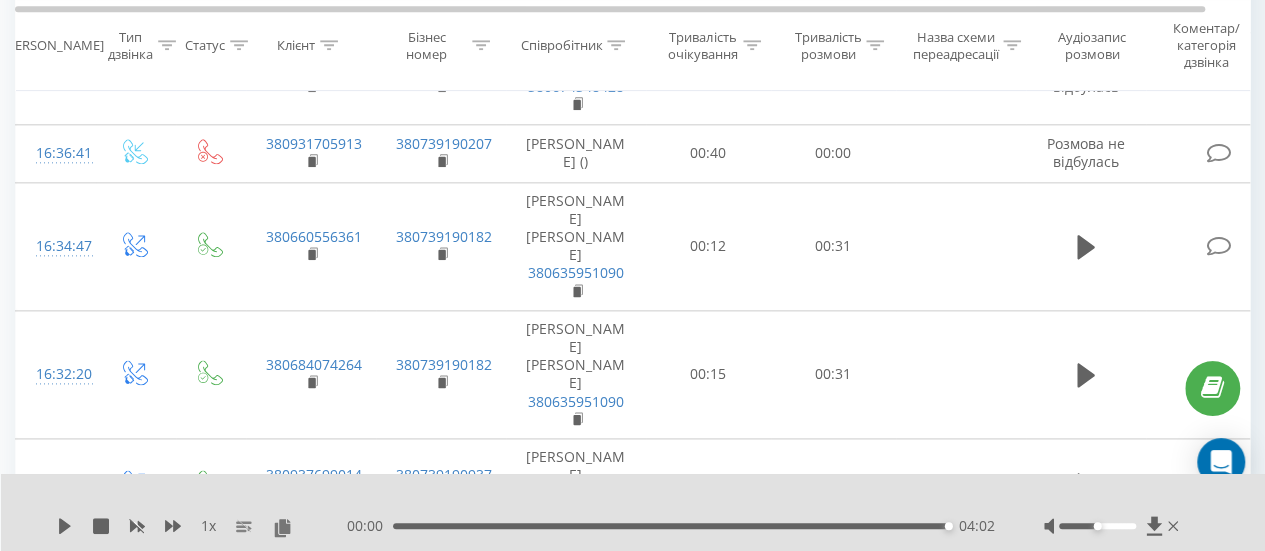 scroll, scrollTop: 1232, scrollLeft: 0, axis: vertical 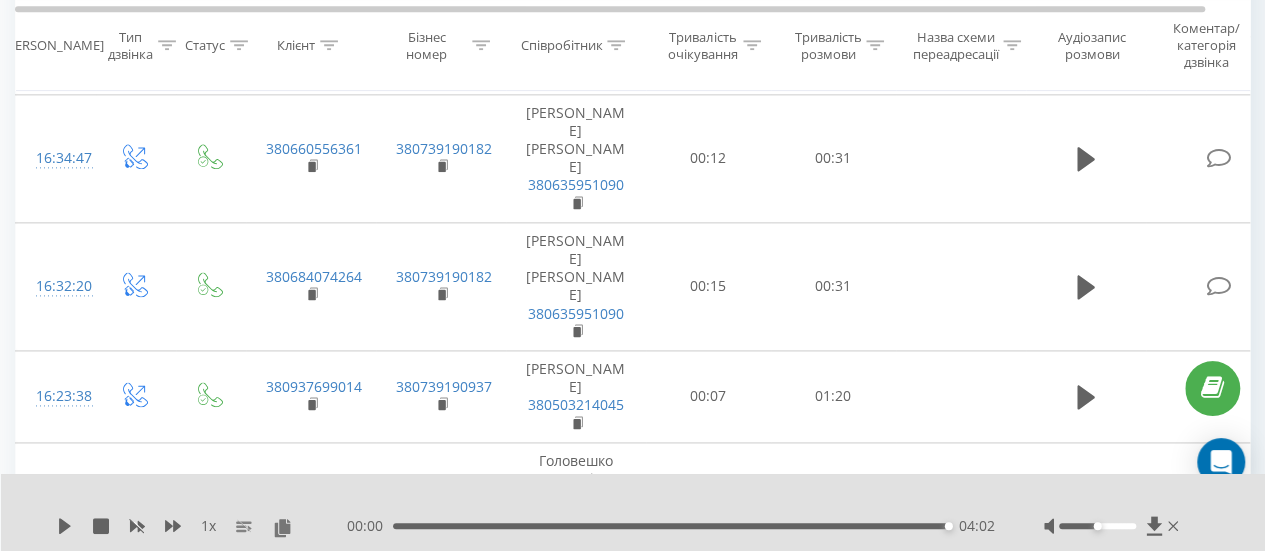 click 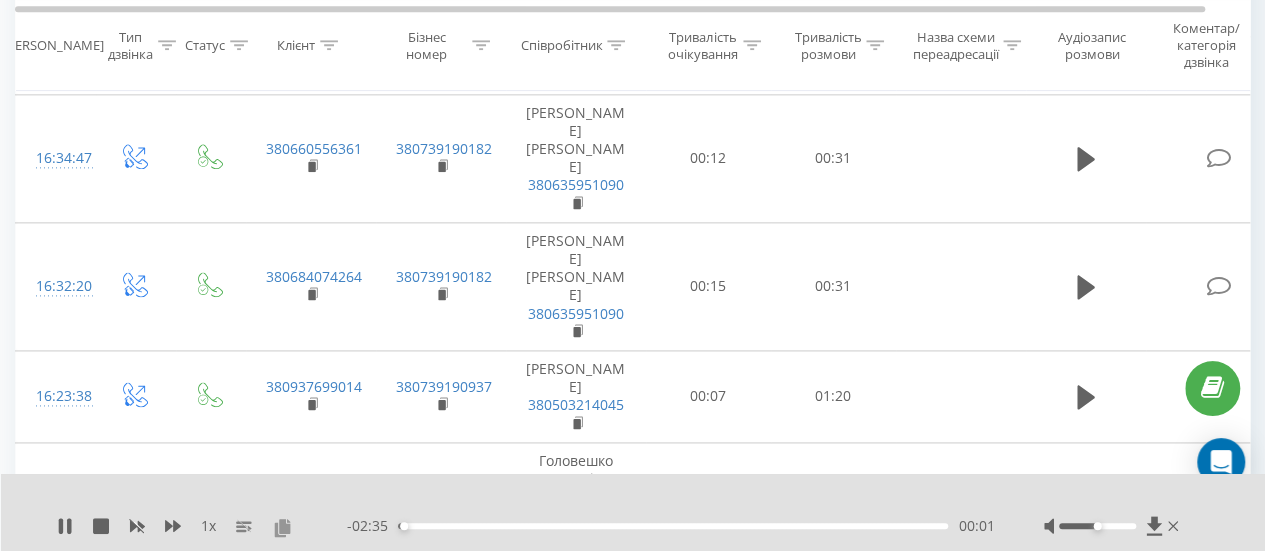 click at bounding box center [282, 527] 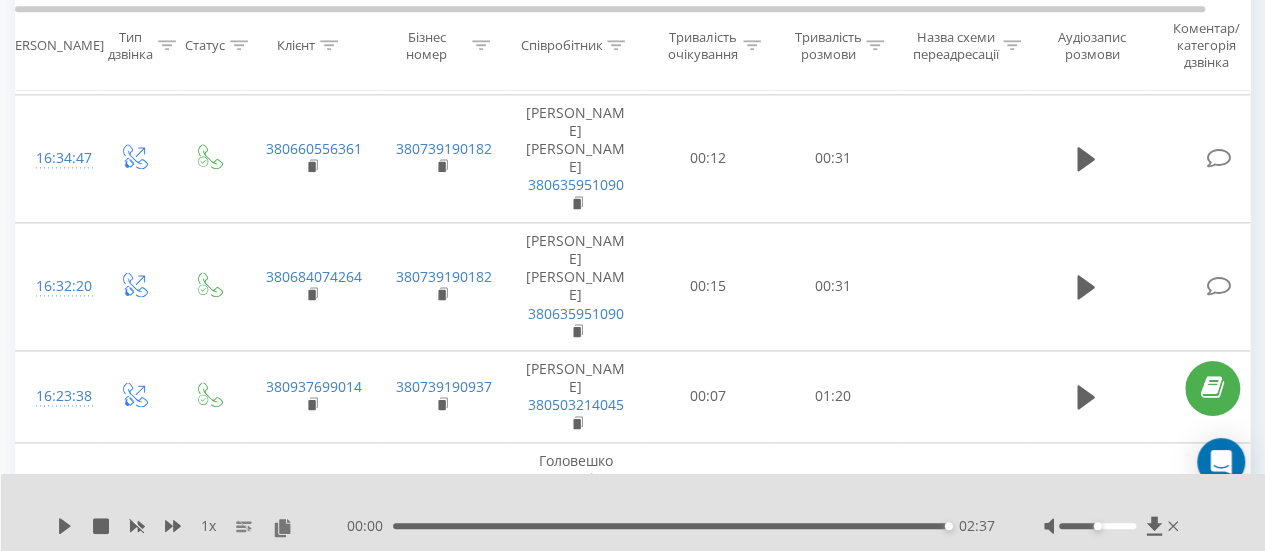 click on "02:37" at bounding box center (670, 526) 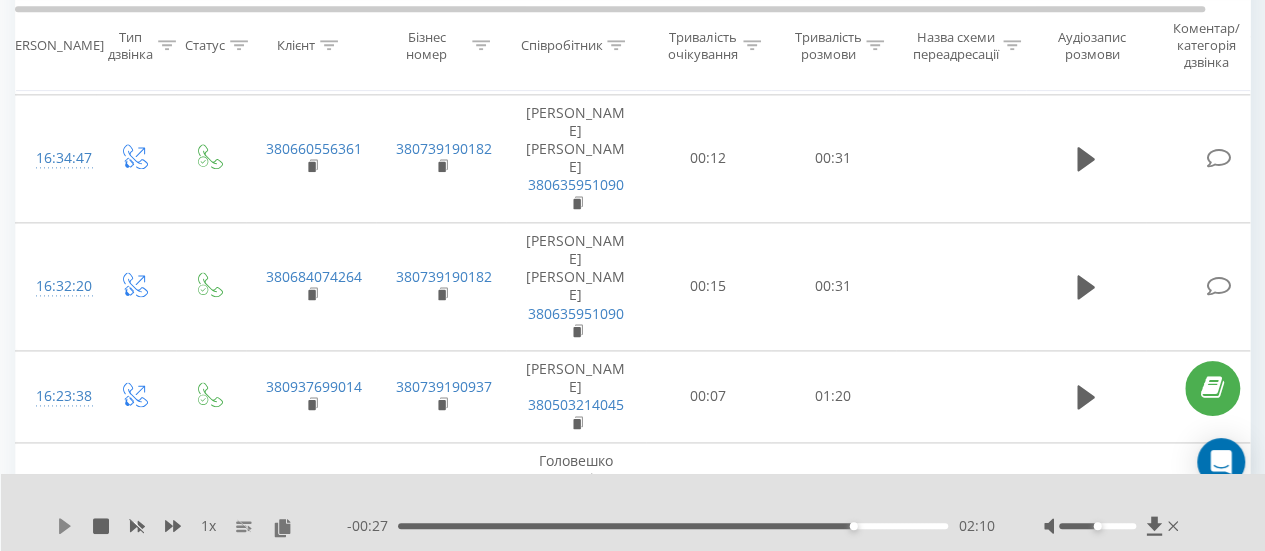 click 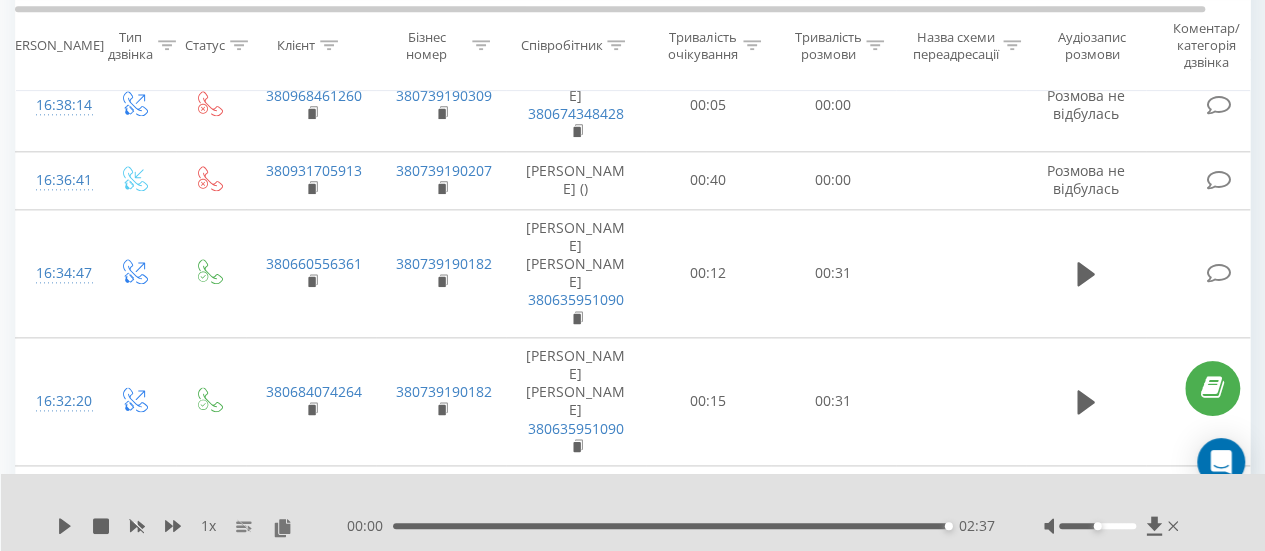 scroll, scrollTop: 1032, scrollLeft: 0, axis: vertical 